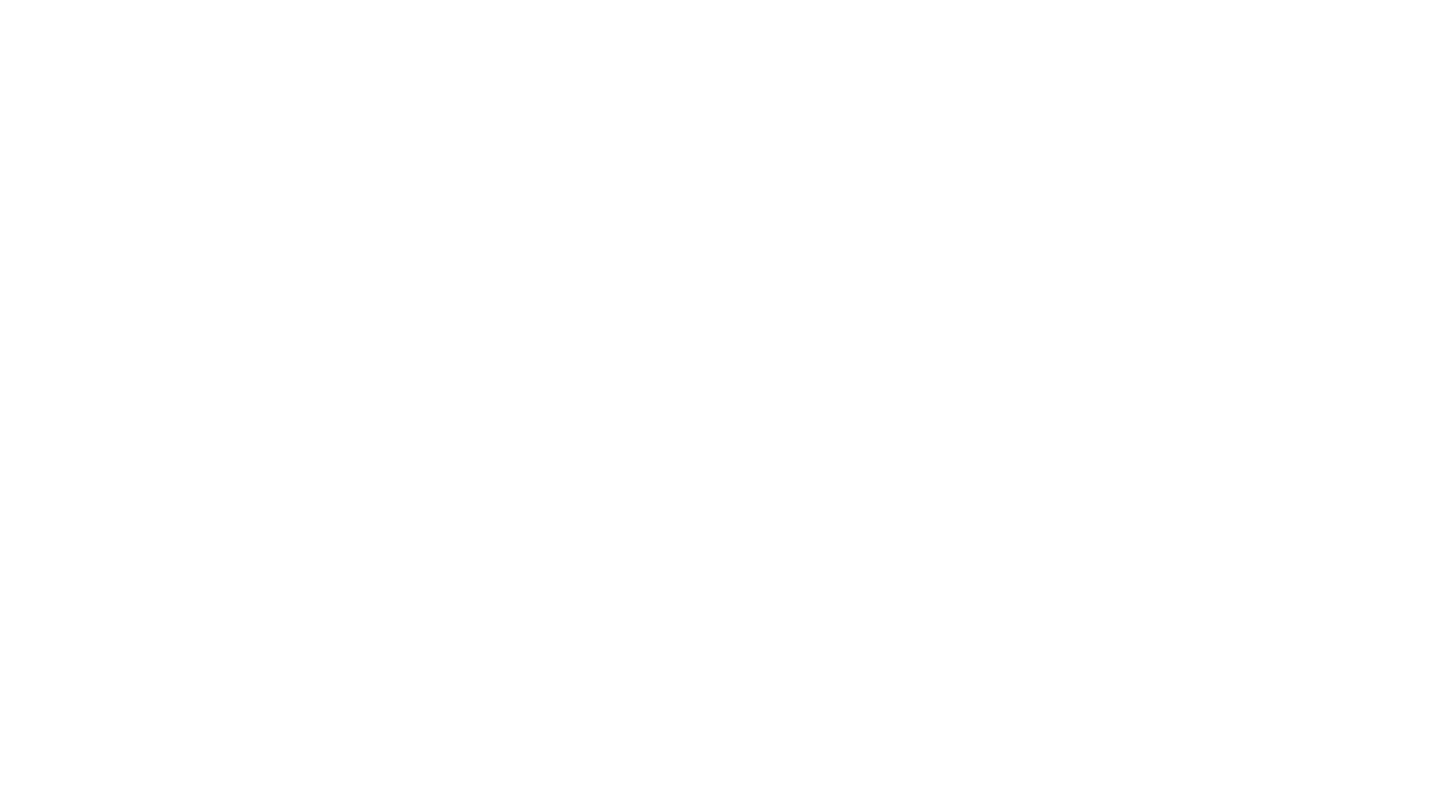 scroll, scrollTop: 0, scrollLeft: 0, axis: both 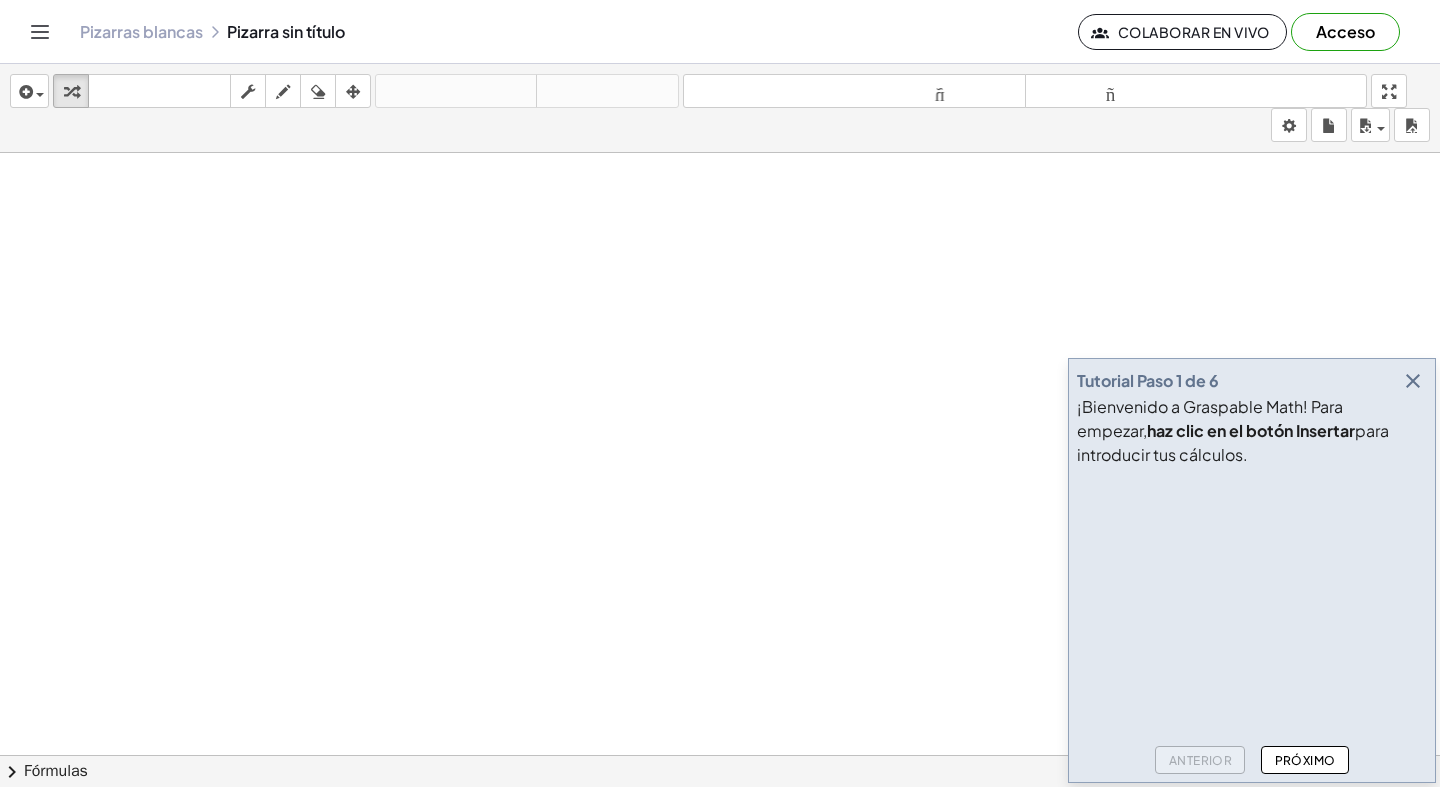 click at bounding box center (1413, 381) 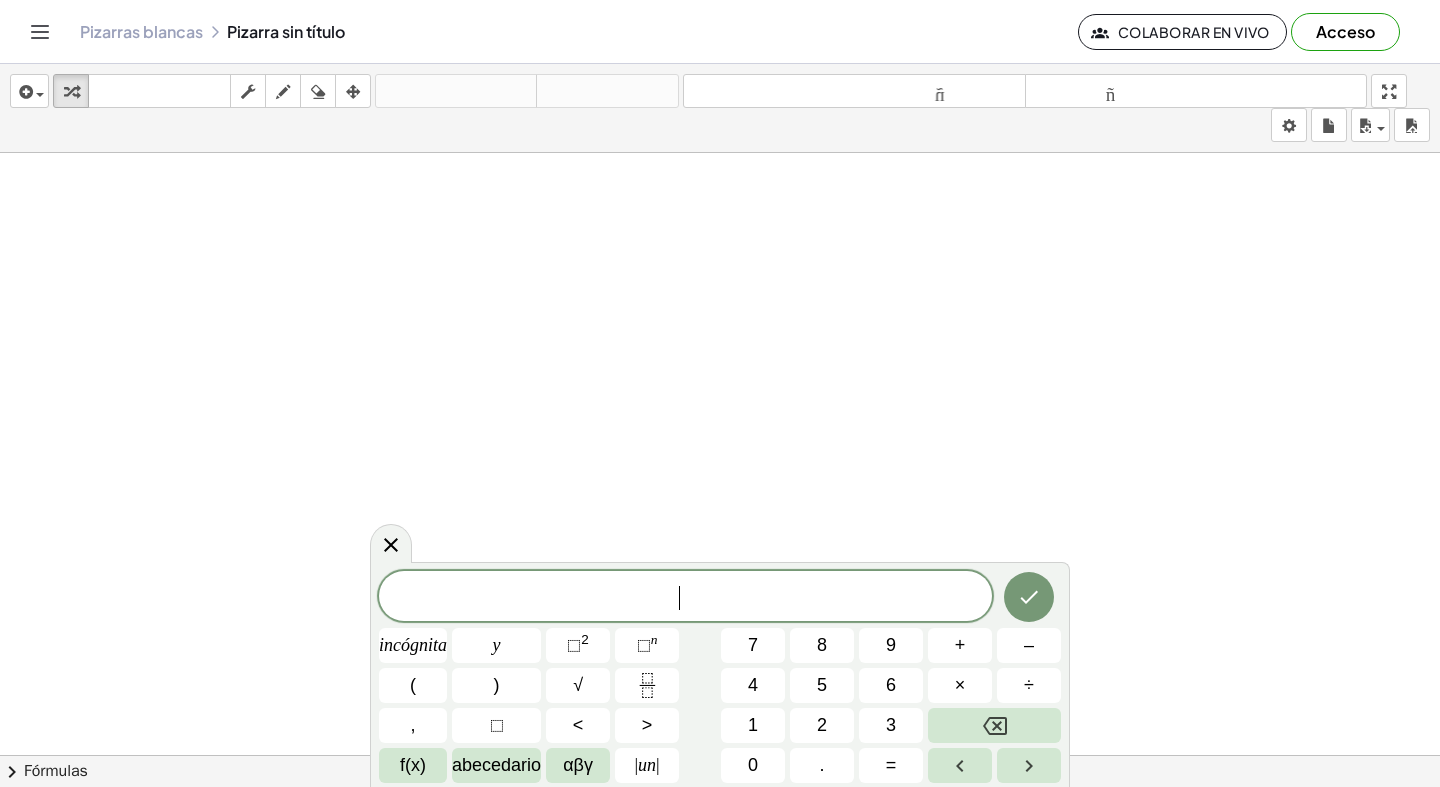 click 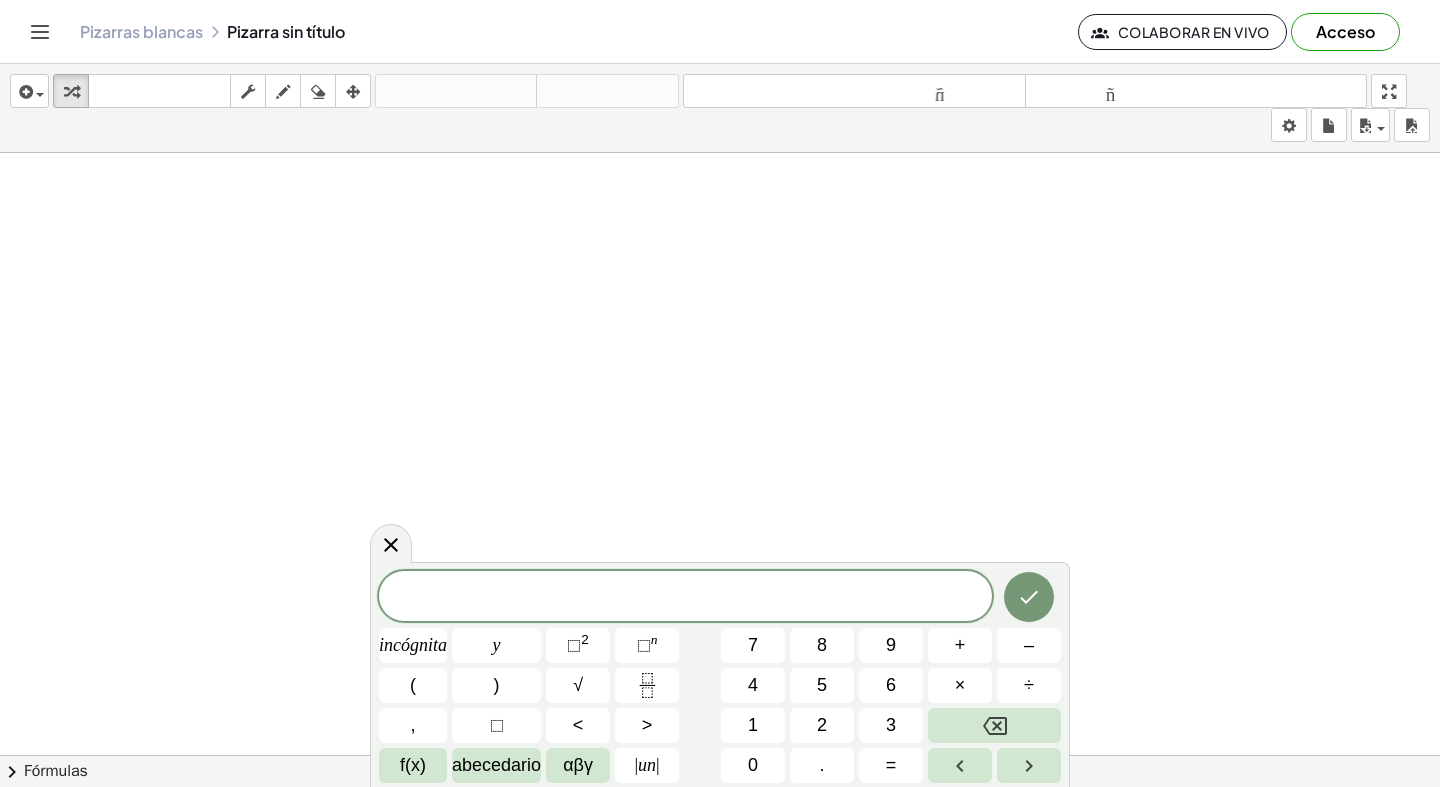 click on "abecedario" at bounding box center [496, 765] 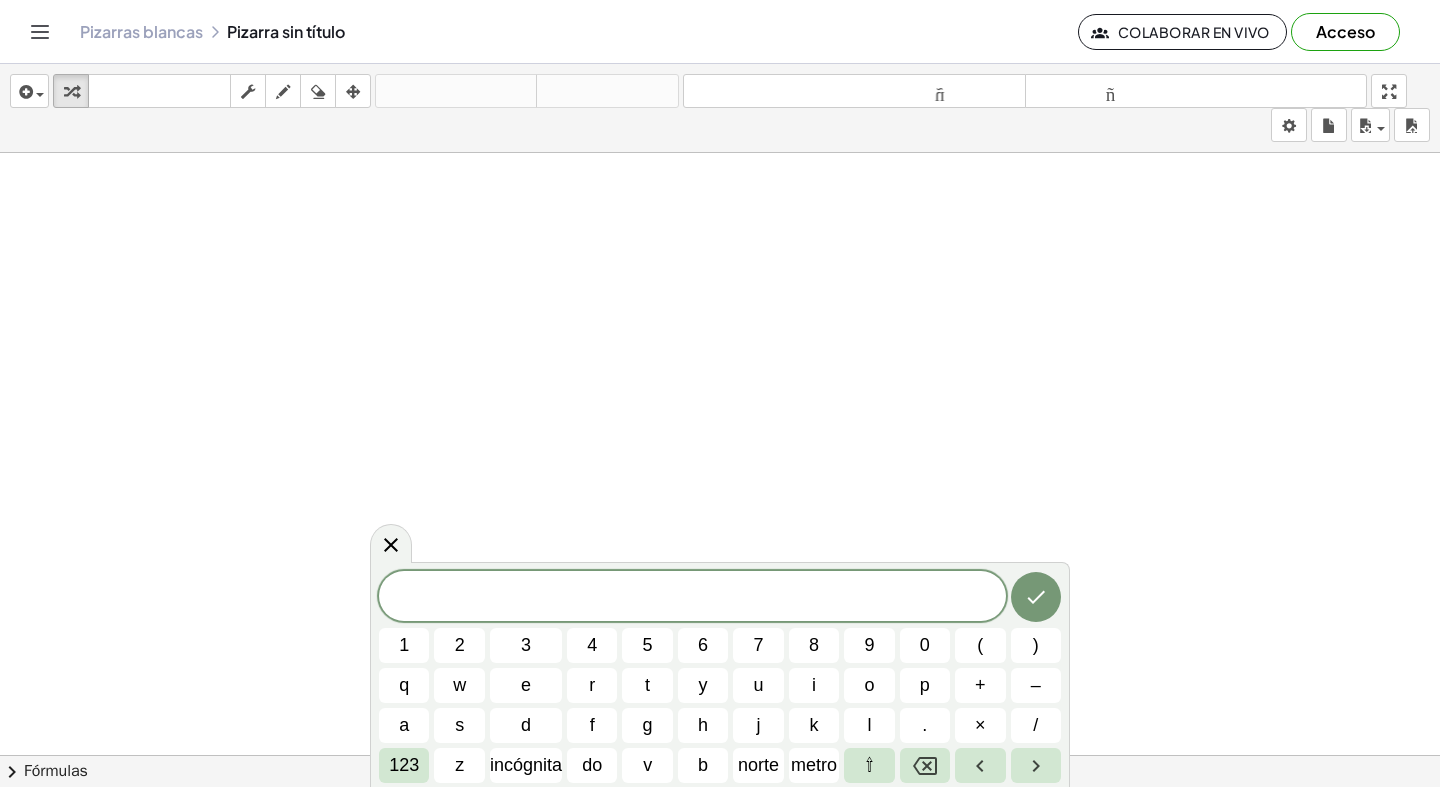 click on "123" at bounding box center (404, 765) 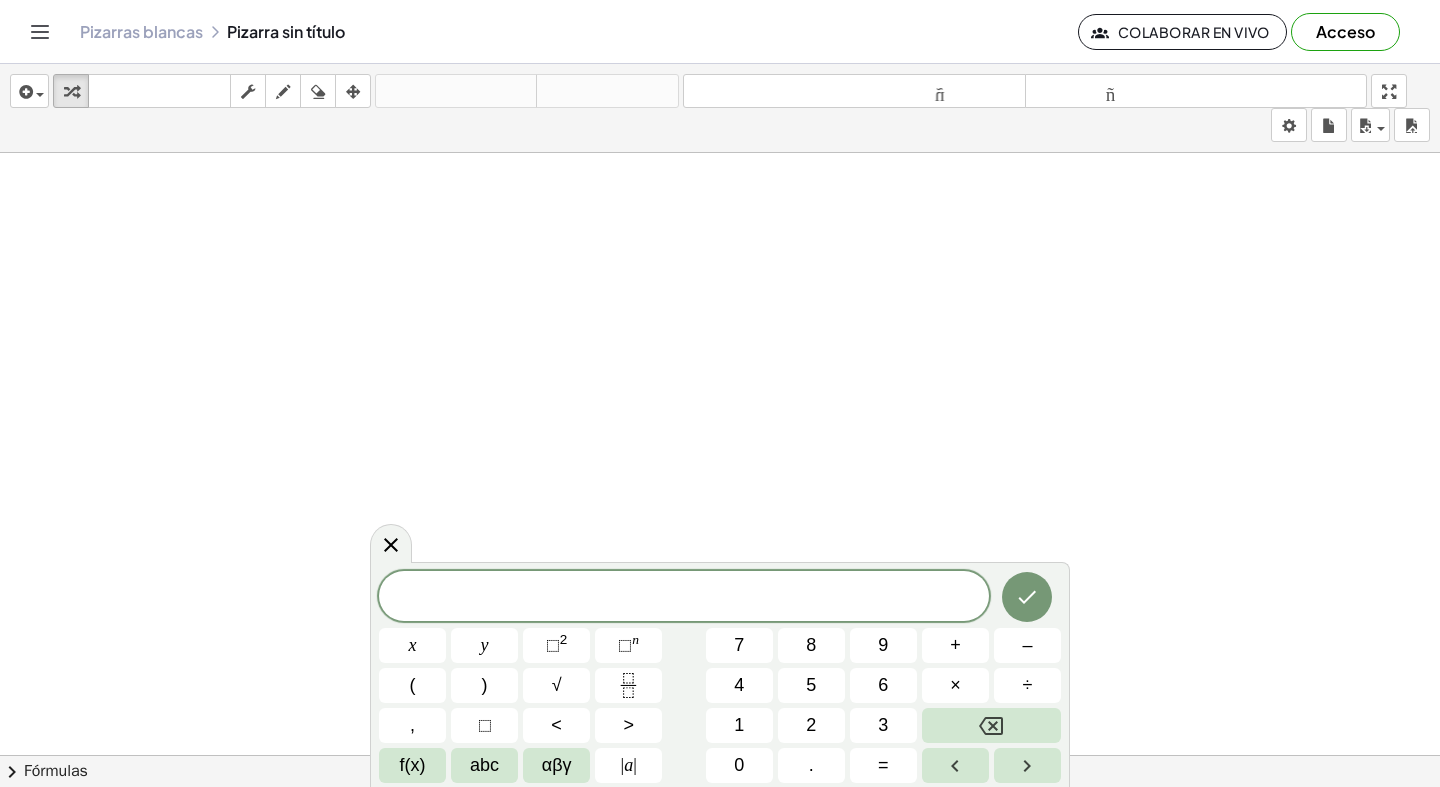 click on "αβγ" at bounding box center [557, 765] 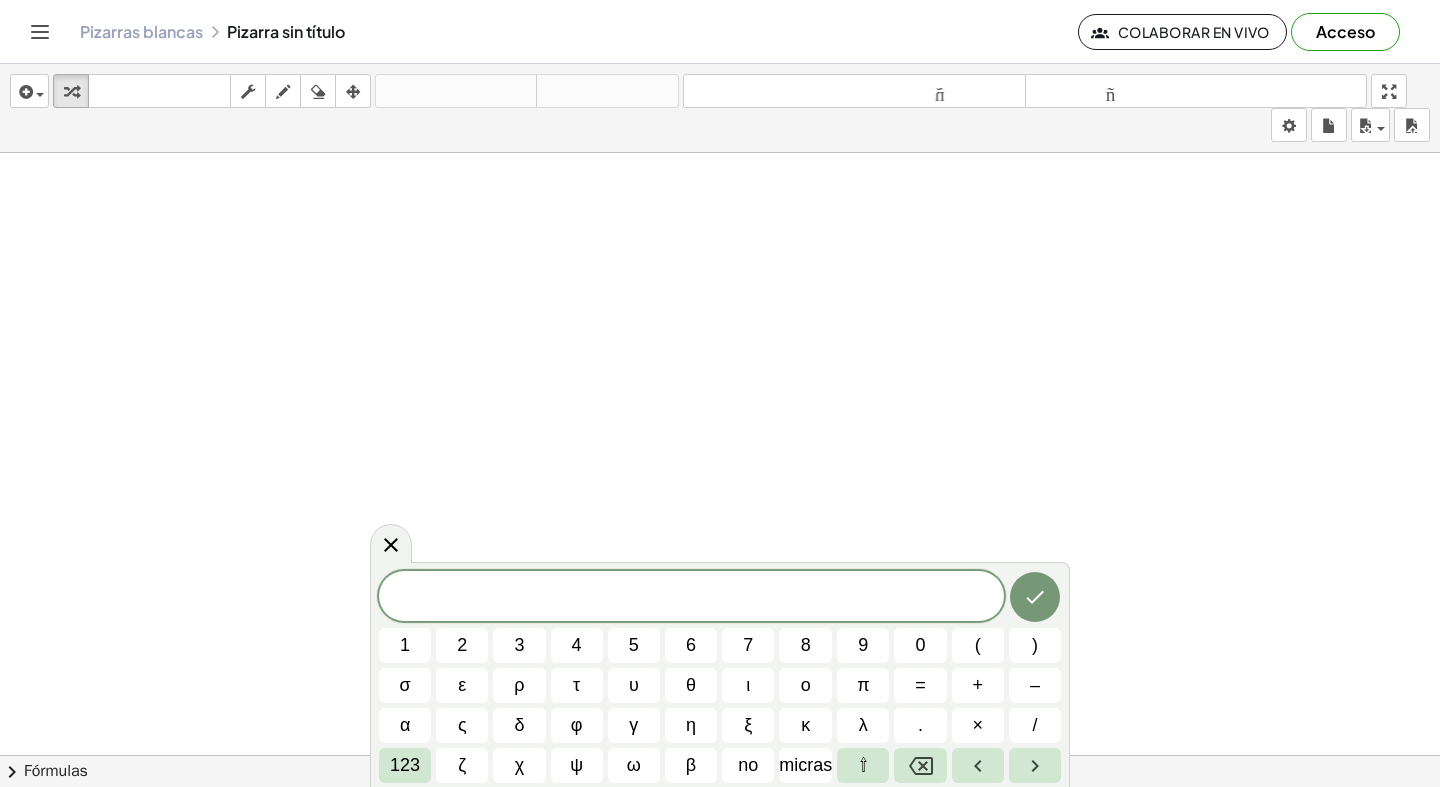 click on "123" at bounding box center [405, 765] 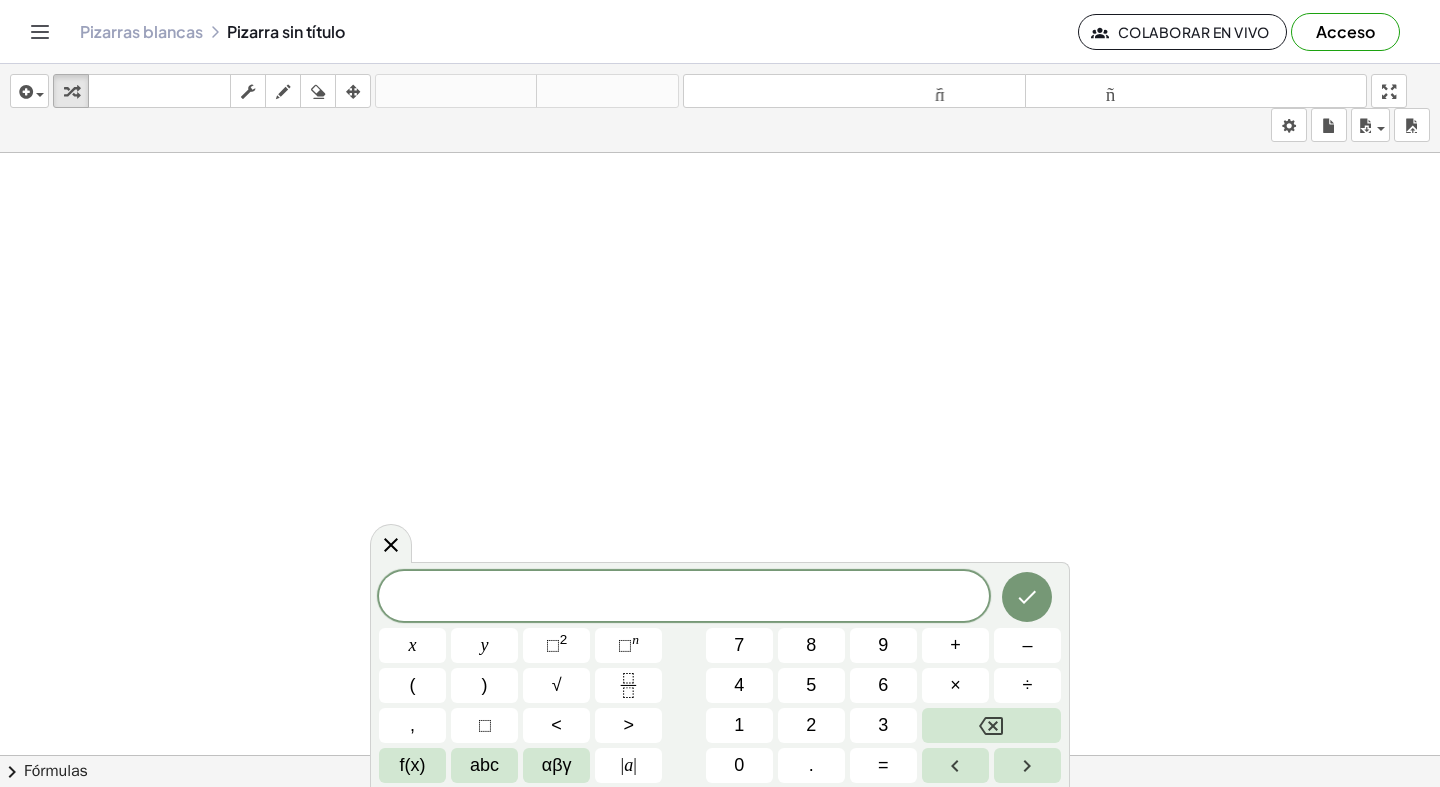 click on "f(x)" at bounding box center (413, 765) 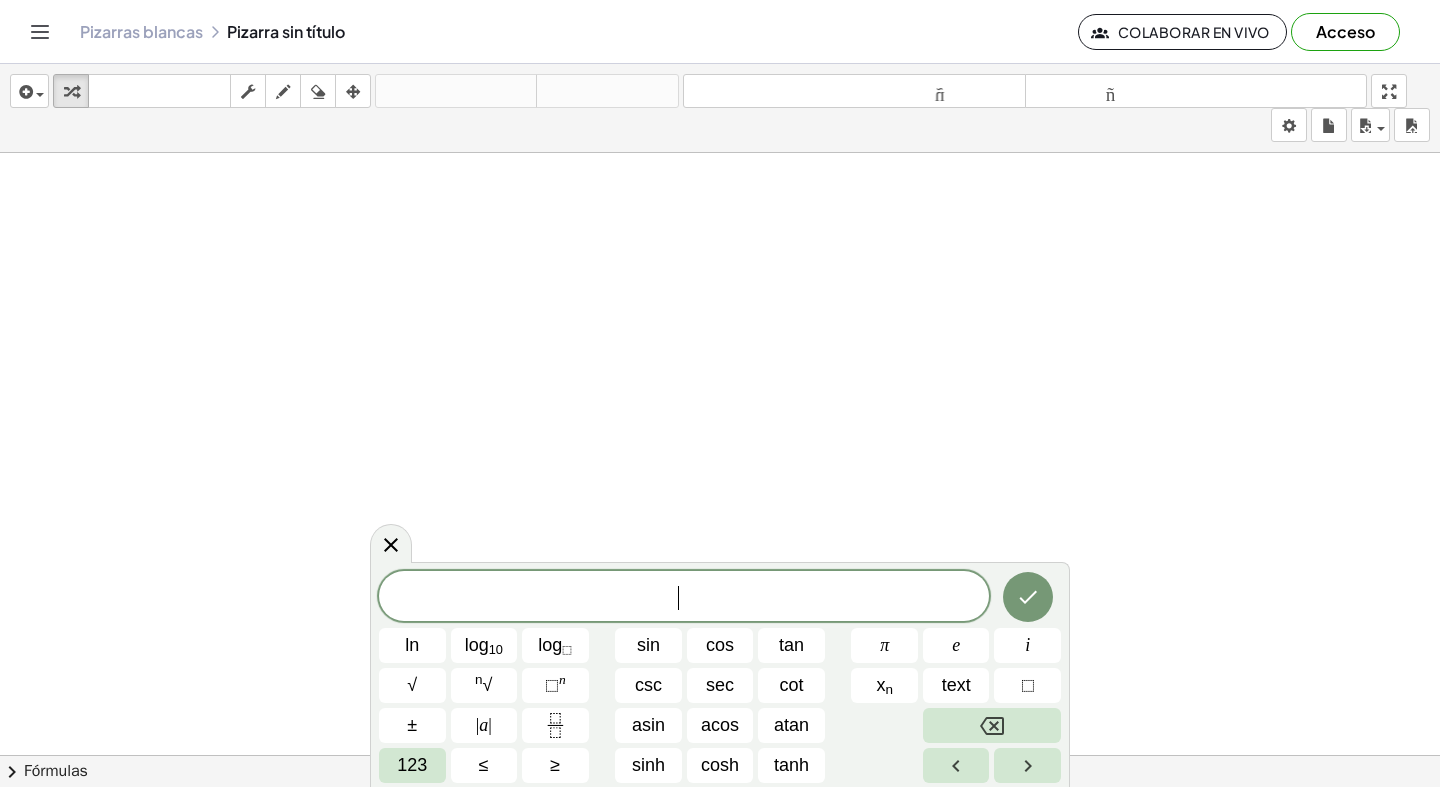 click on "123" at bounding box center (412, 765) 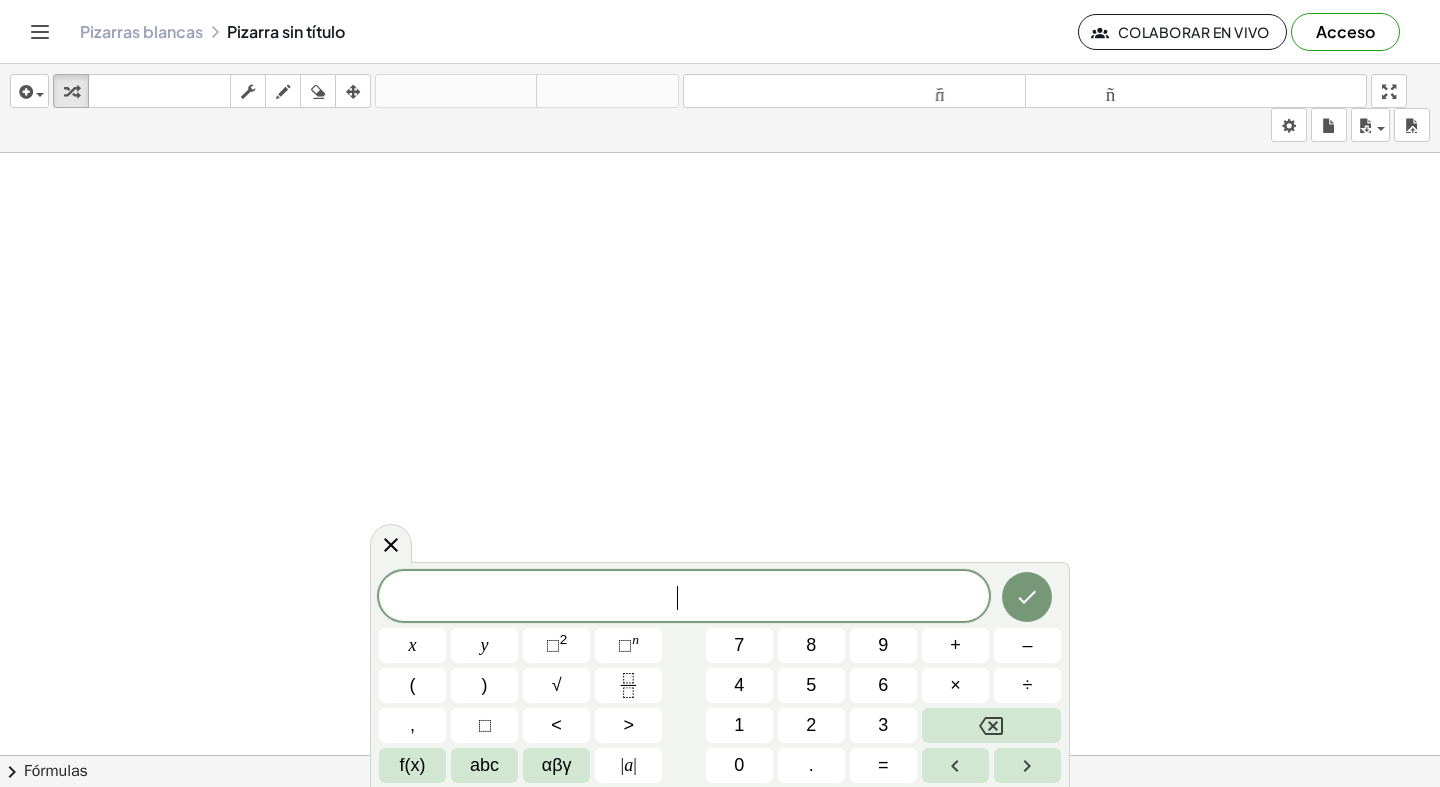 click on "| a |" 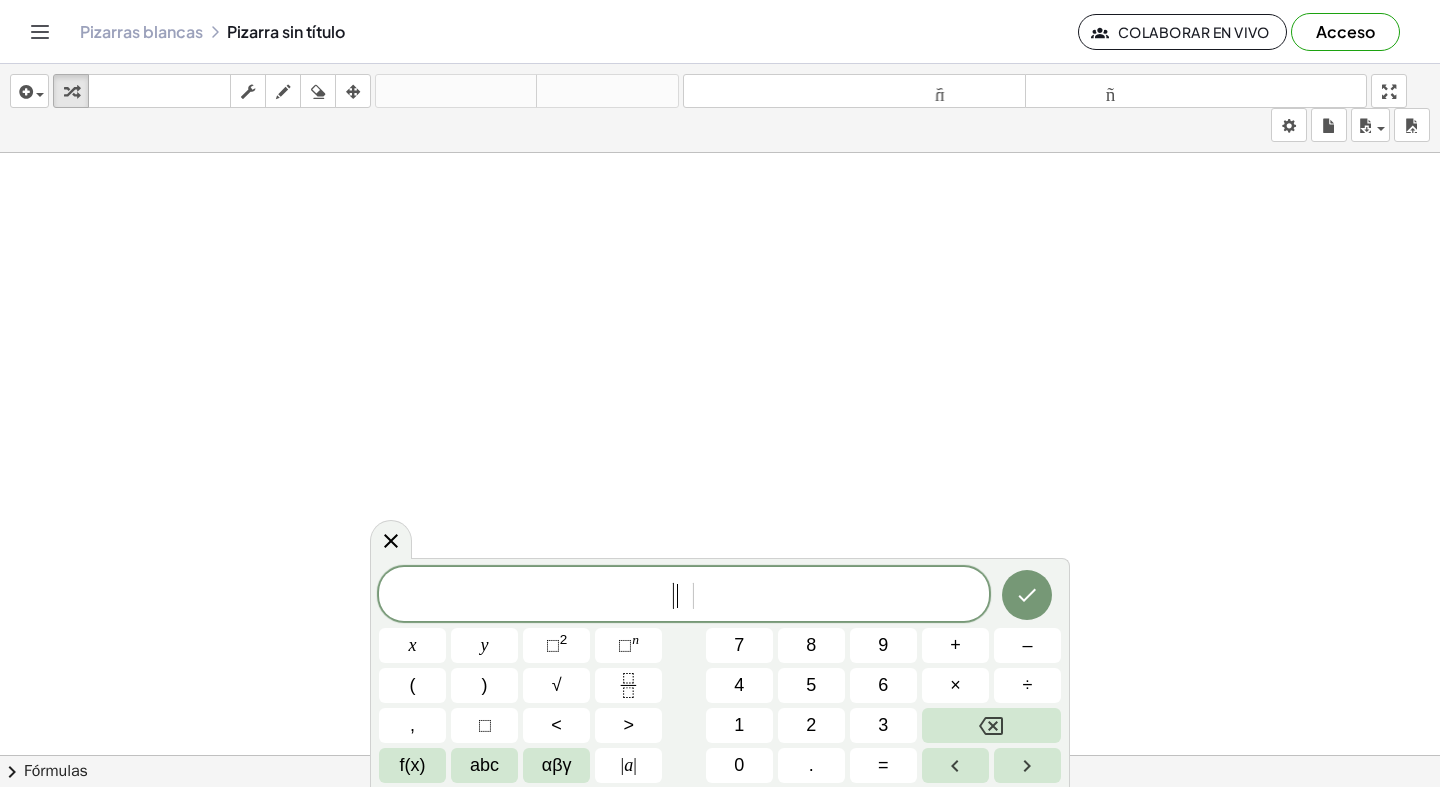click 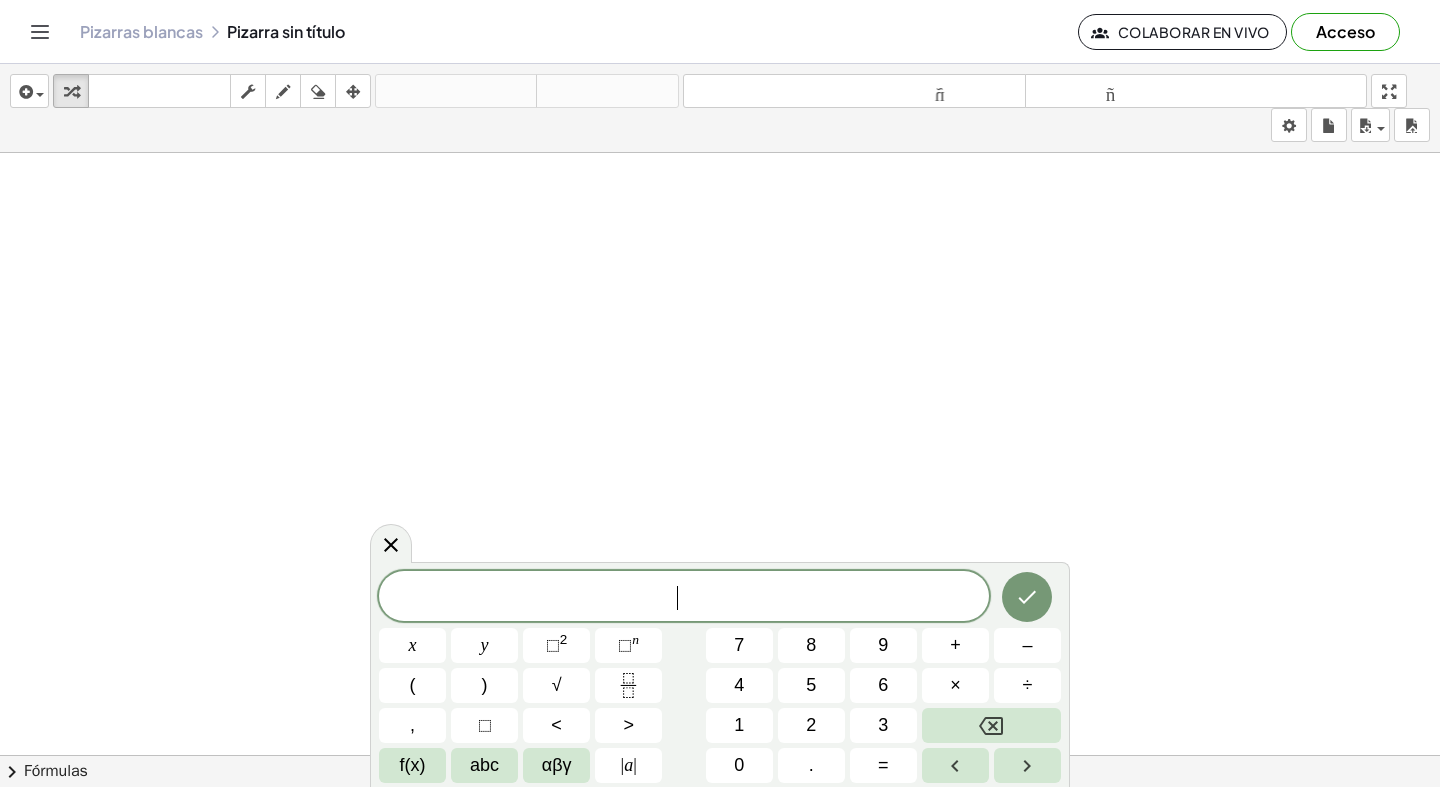 click on "f(x)" at bounding box center [413, 765] 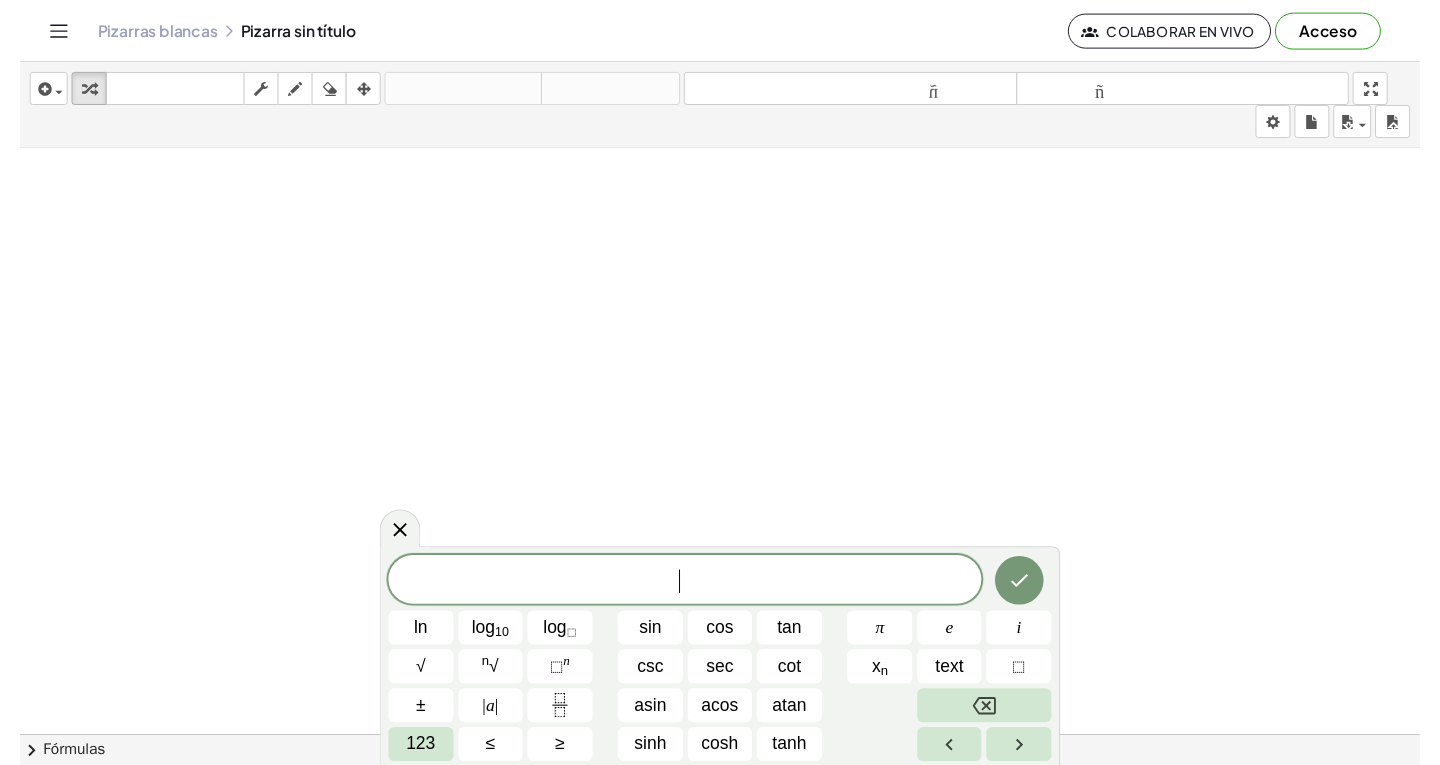 scroll, scrollTop: 31, scrollLeft: 0, axis: vertical 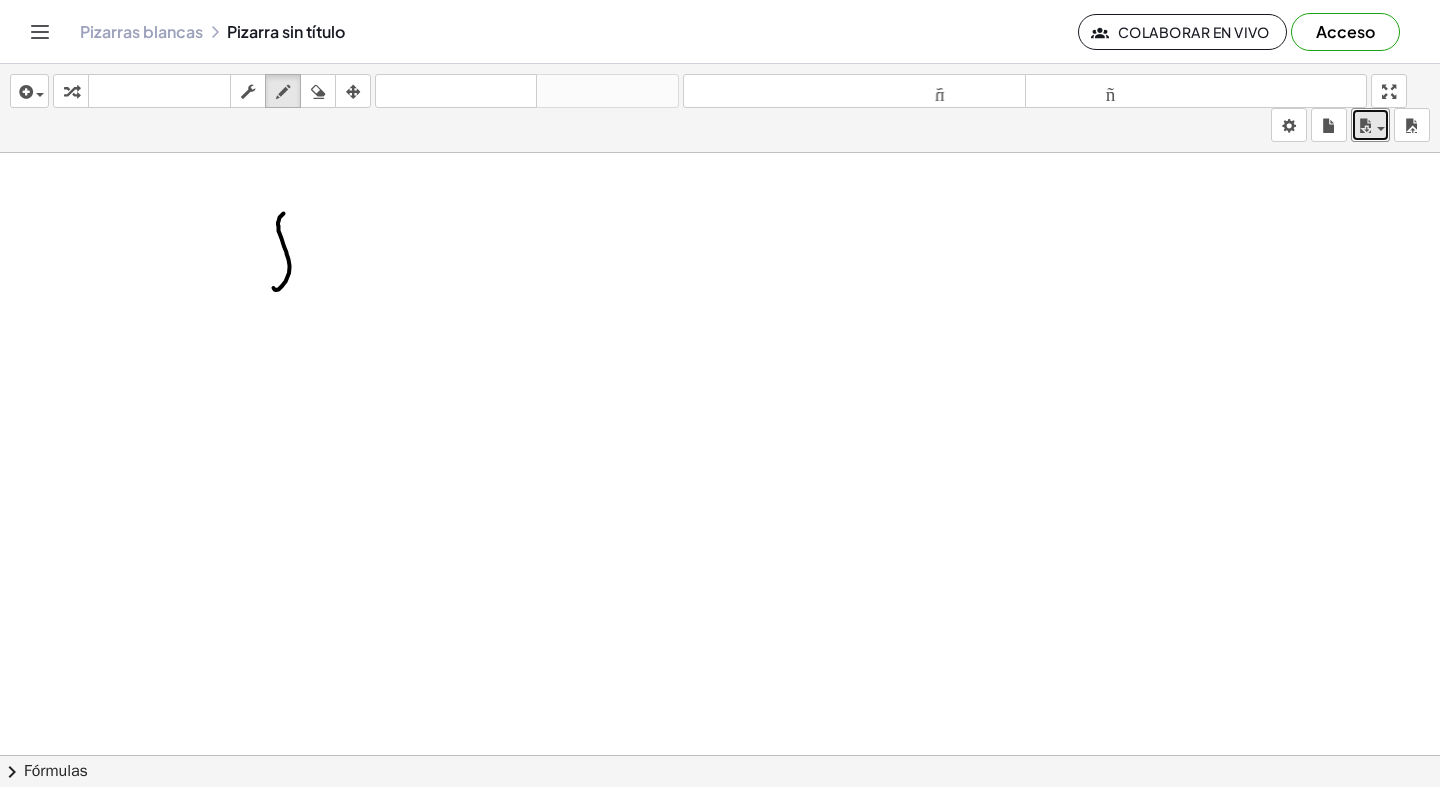 click at bounding box center [1381, 129] 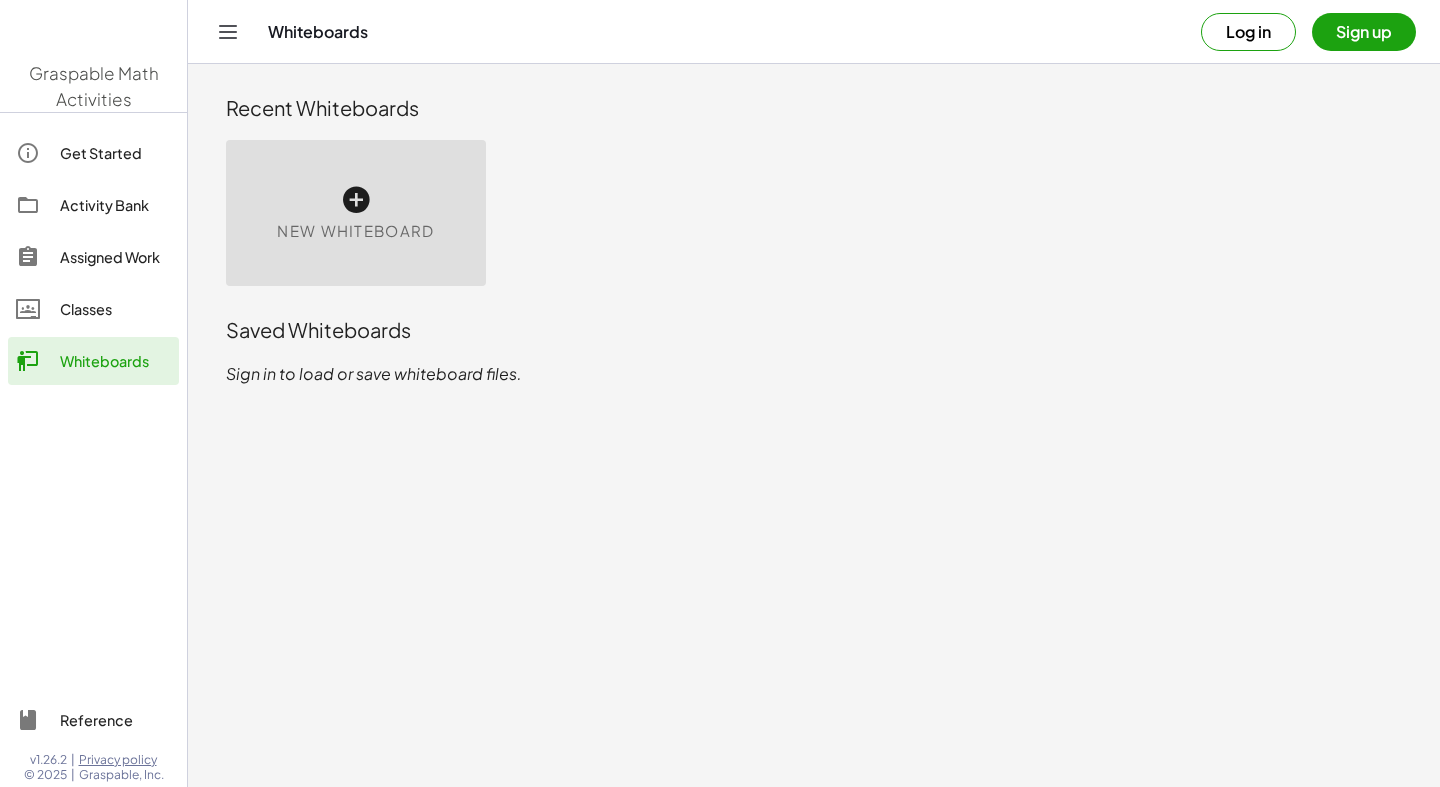 scroll, scrollTop: 0, scrollLeft: 0, axis: both 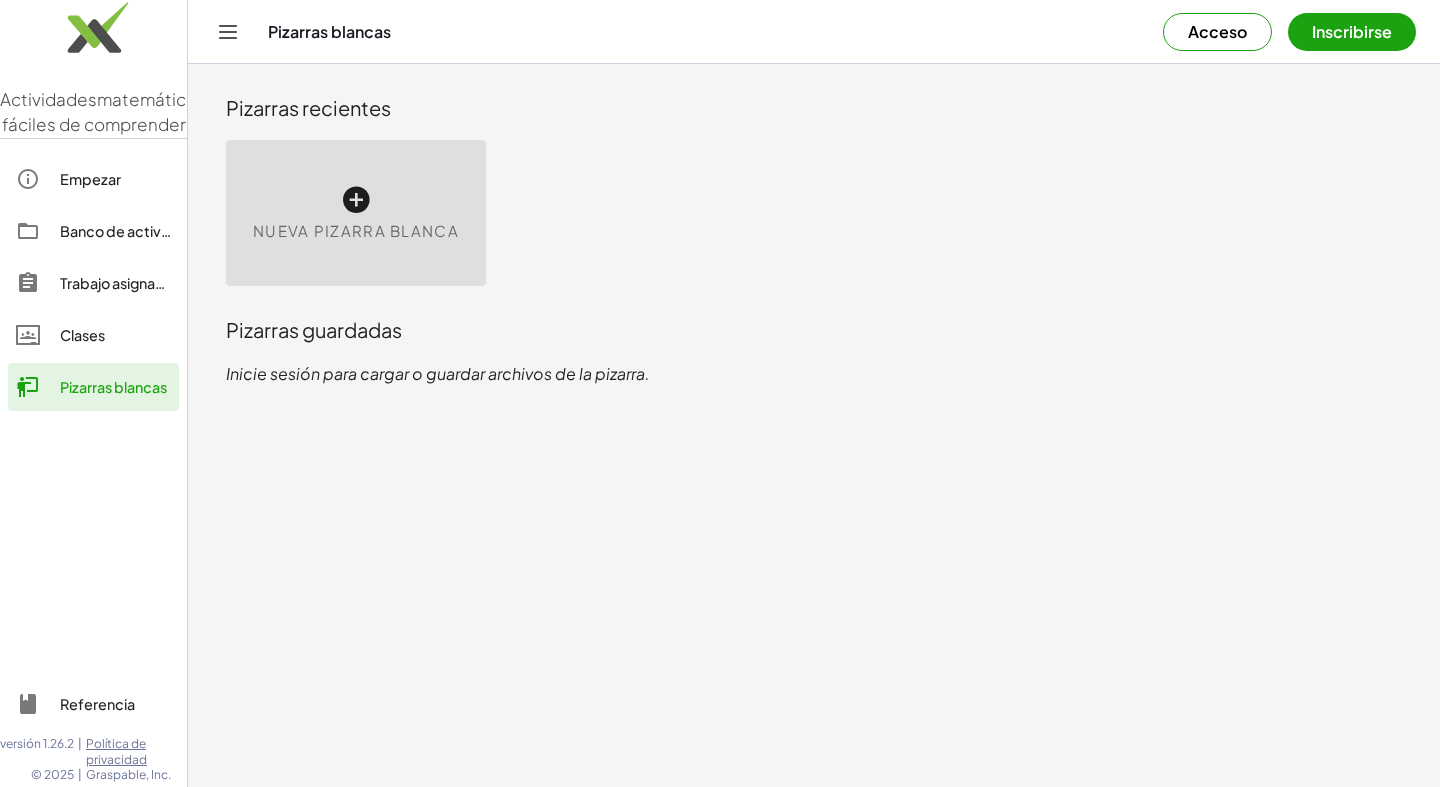 click on "Empezar" at bounding box center (90, 179) 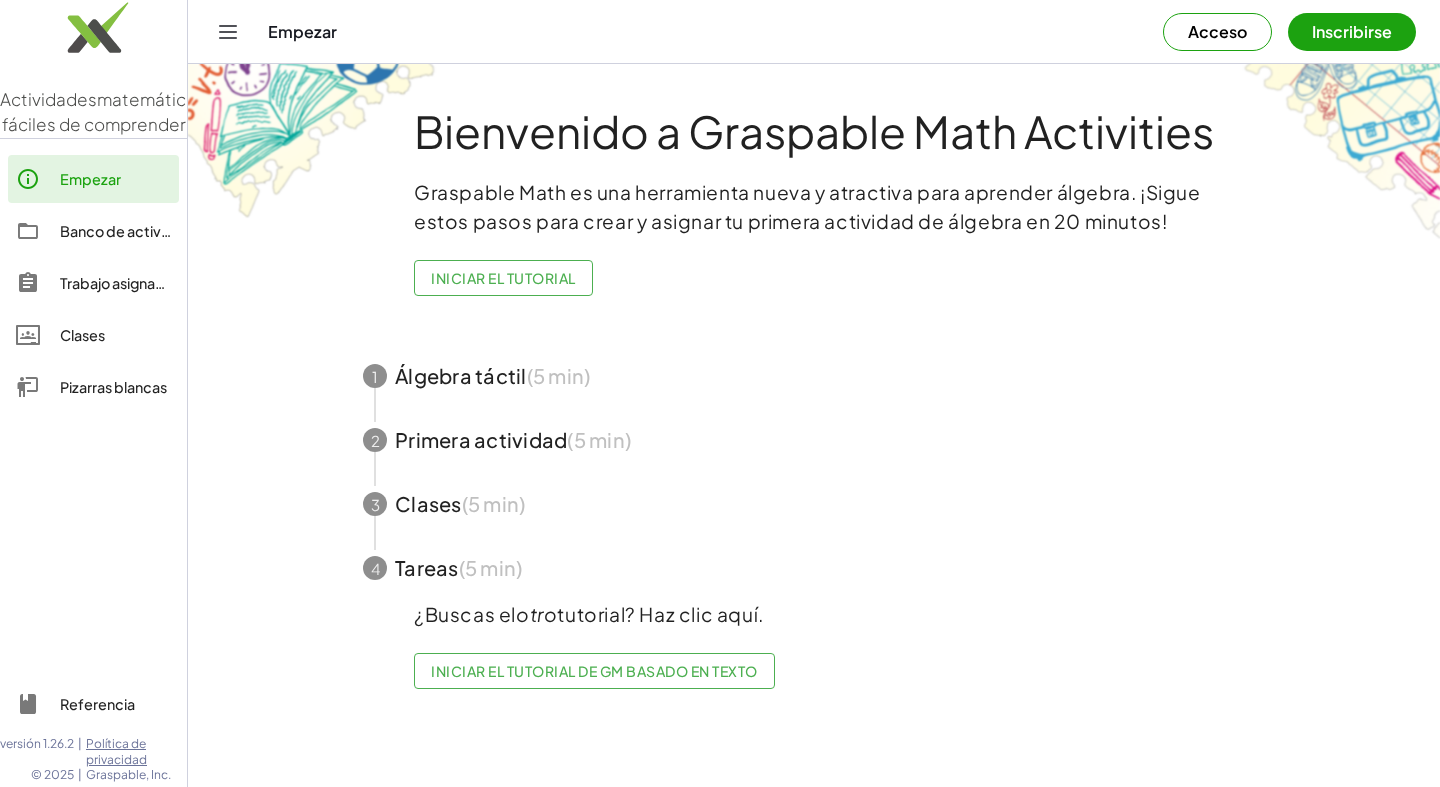 click on "Trabajo asignado" at bounding box center (117, 283) 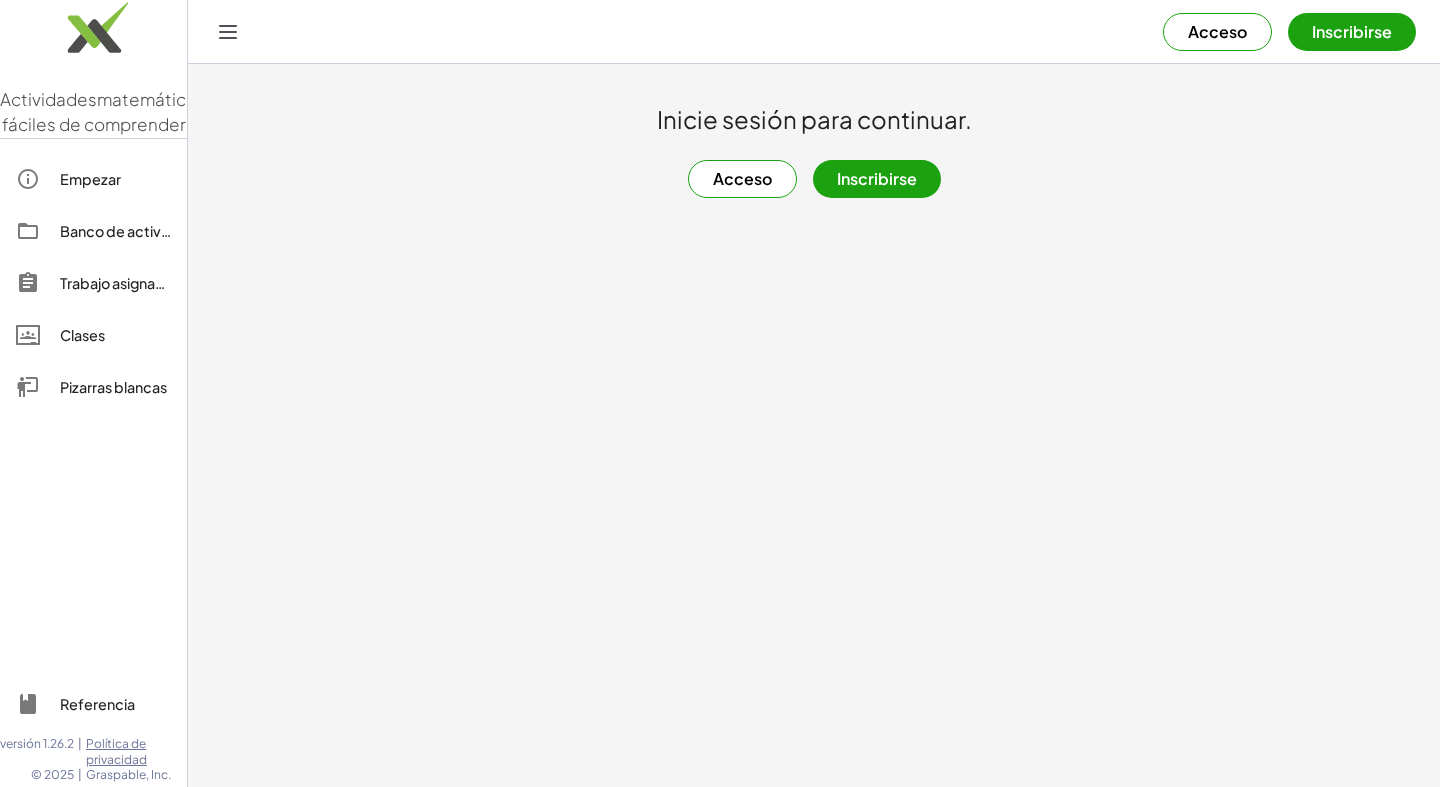 click on "Clases" at bounding box center (82, 335) 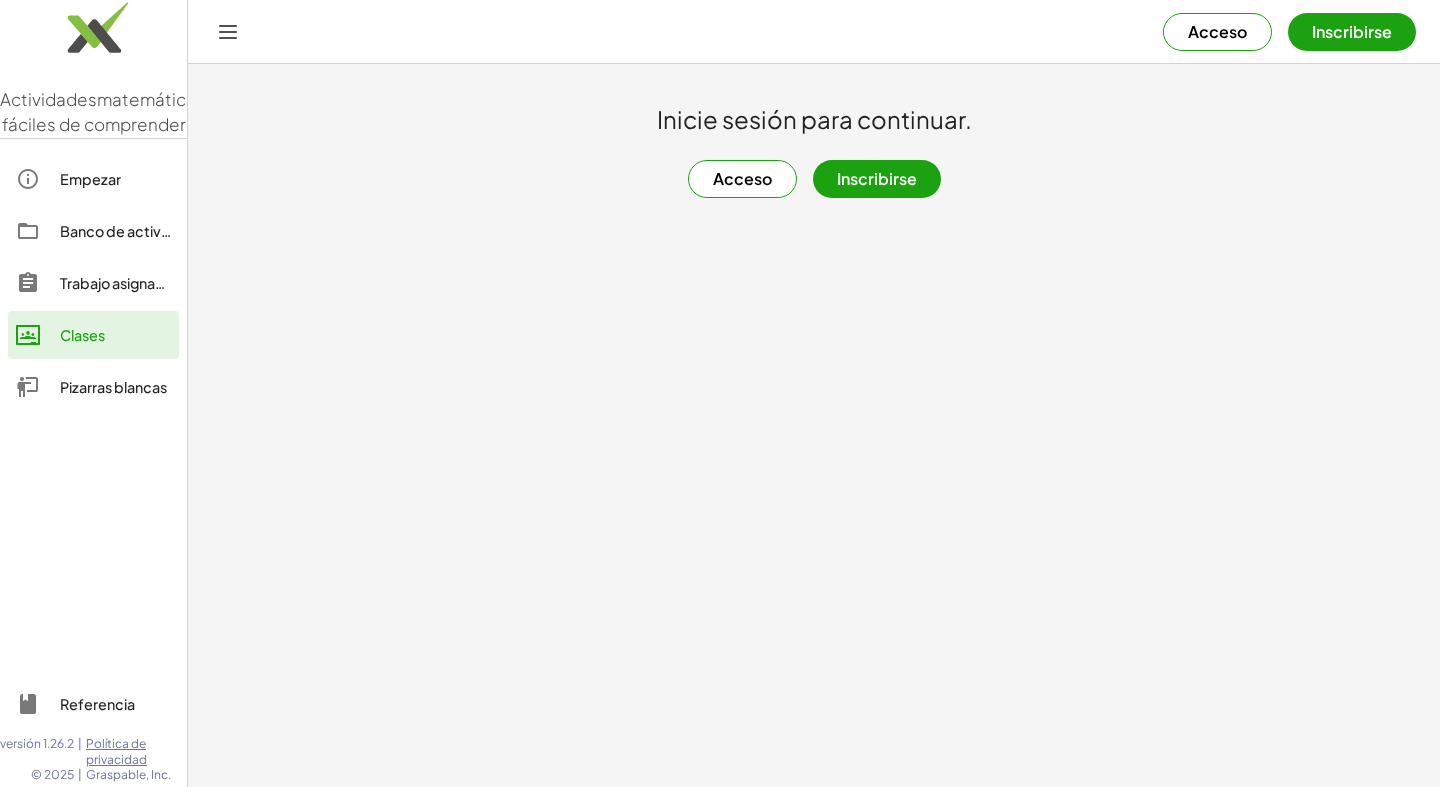 click on "Pizarras blancas" at bounding box center (113, 387) 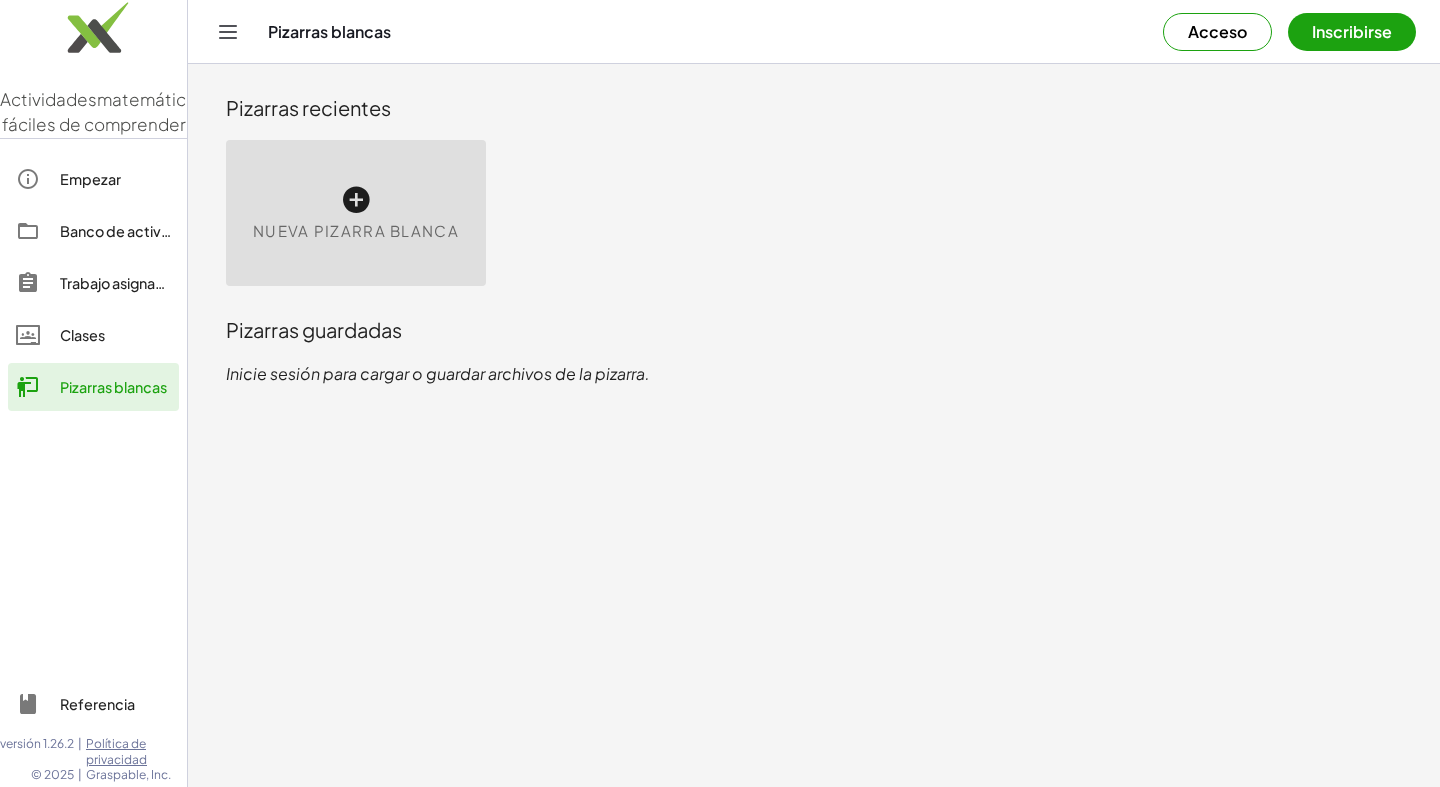 click on "Nueva pizarra blanca" at bounding box center [356, 213] 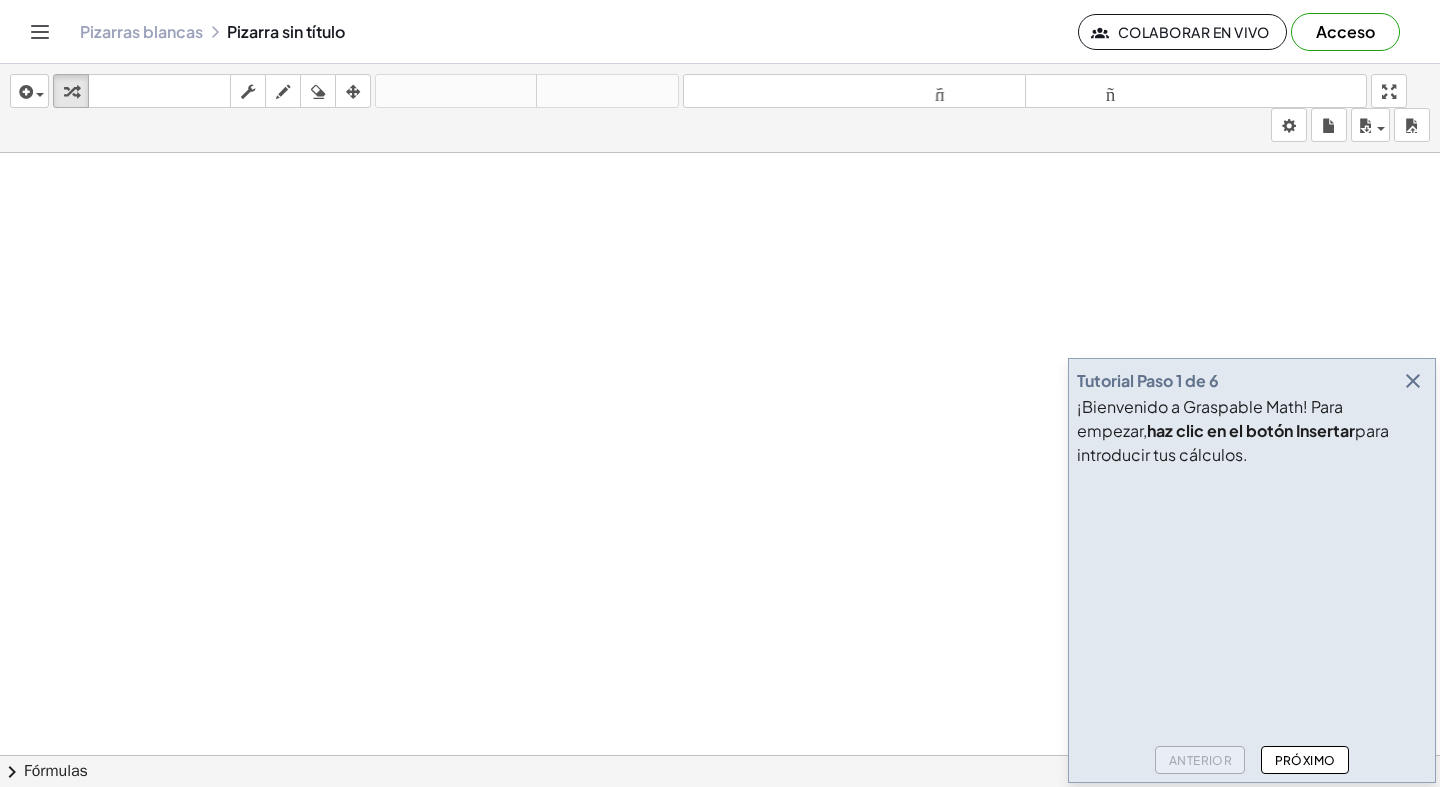click at bounding box center (1413, 381) 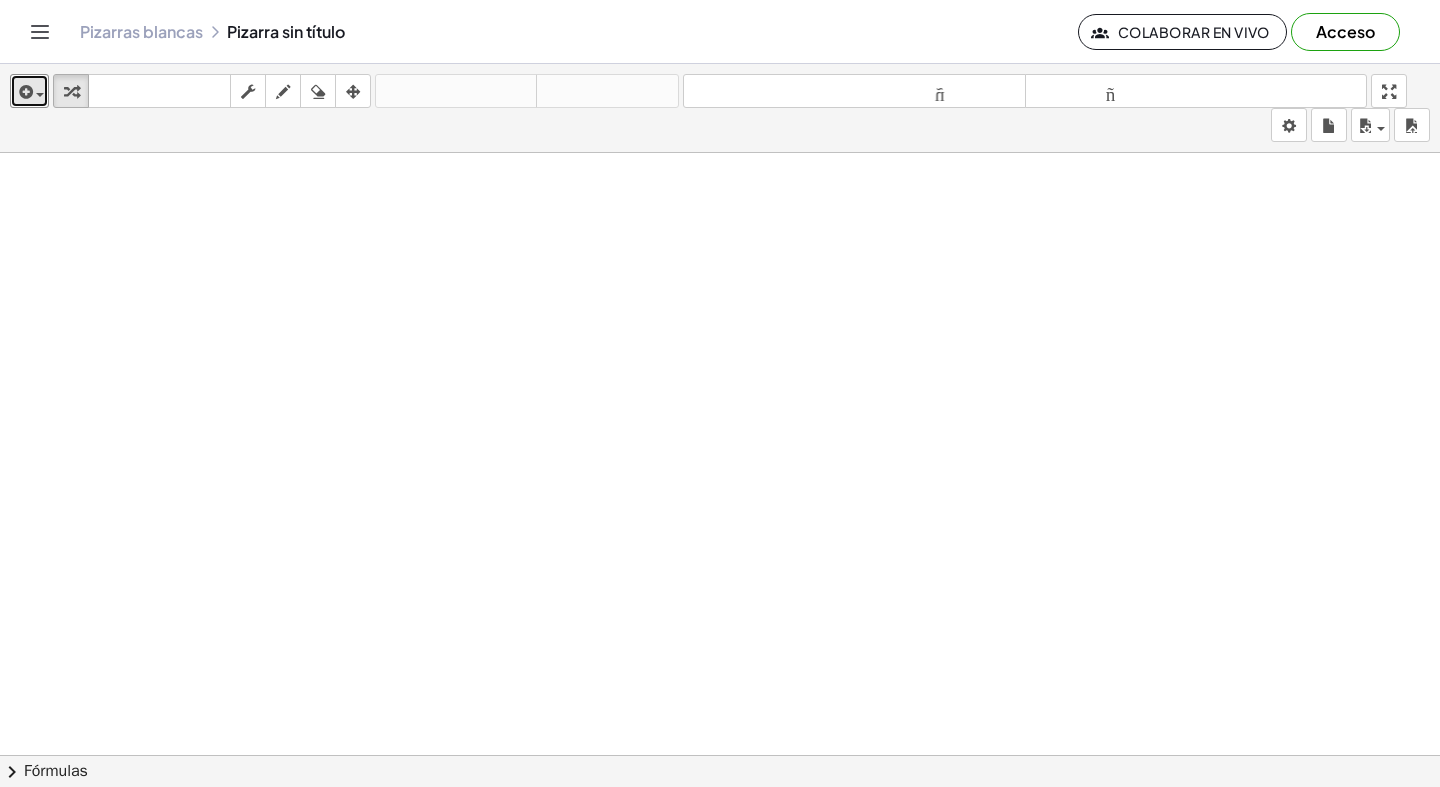 click at bounding box center [24, 92] 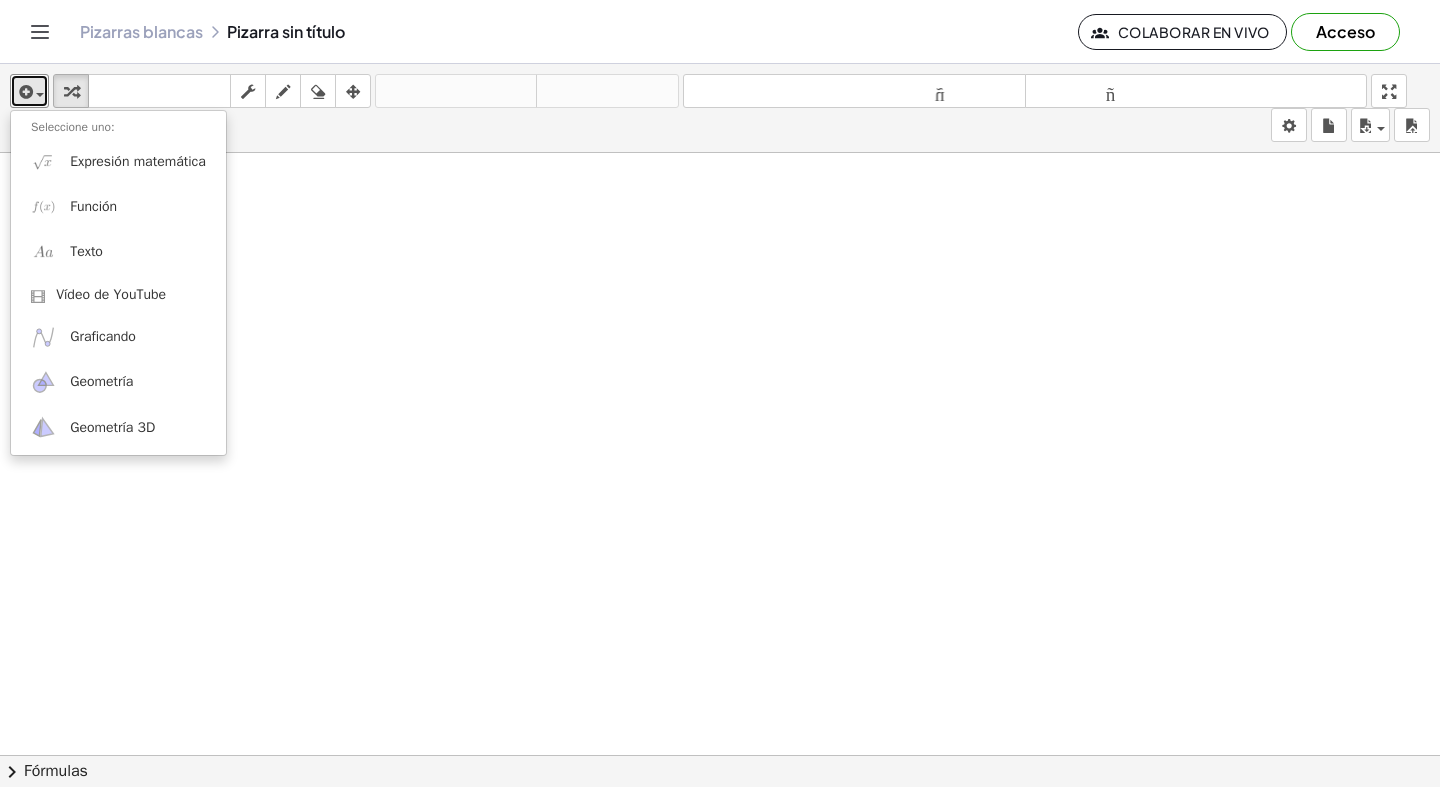 scroll, scrollTop: 107, scrollLeft: 0, axis: vertical 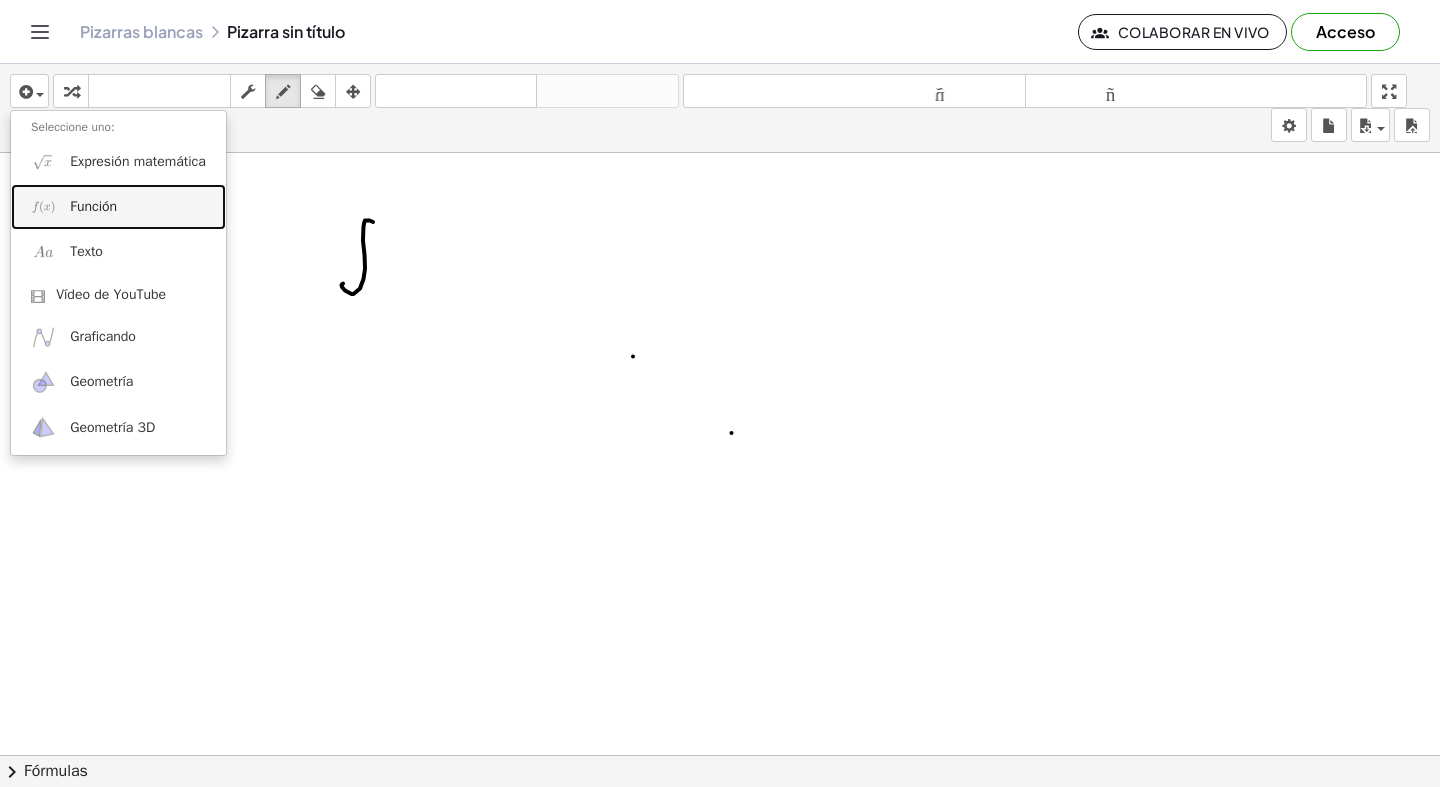 click on "Función" at bounding box center [118, 206] 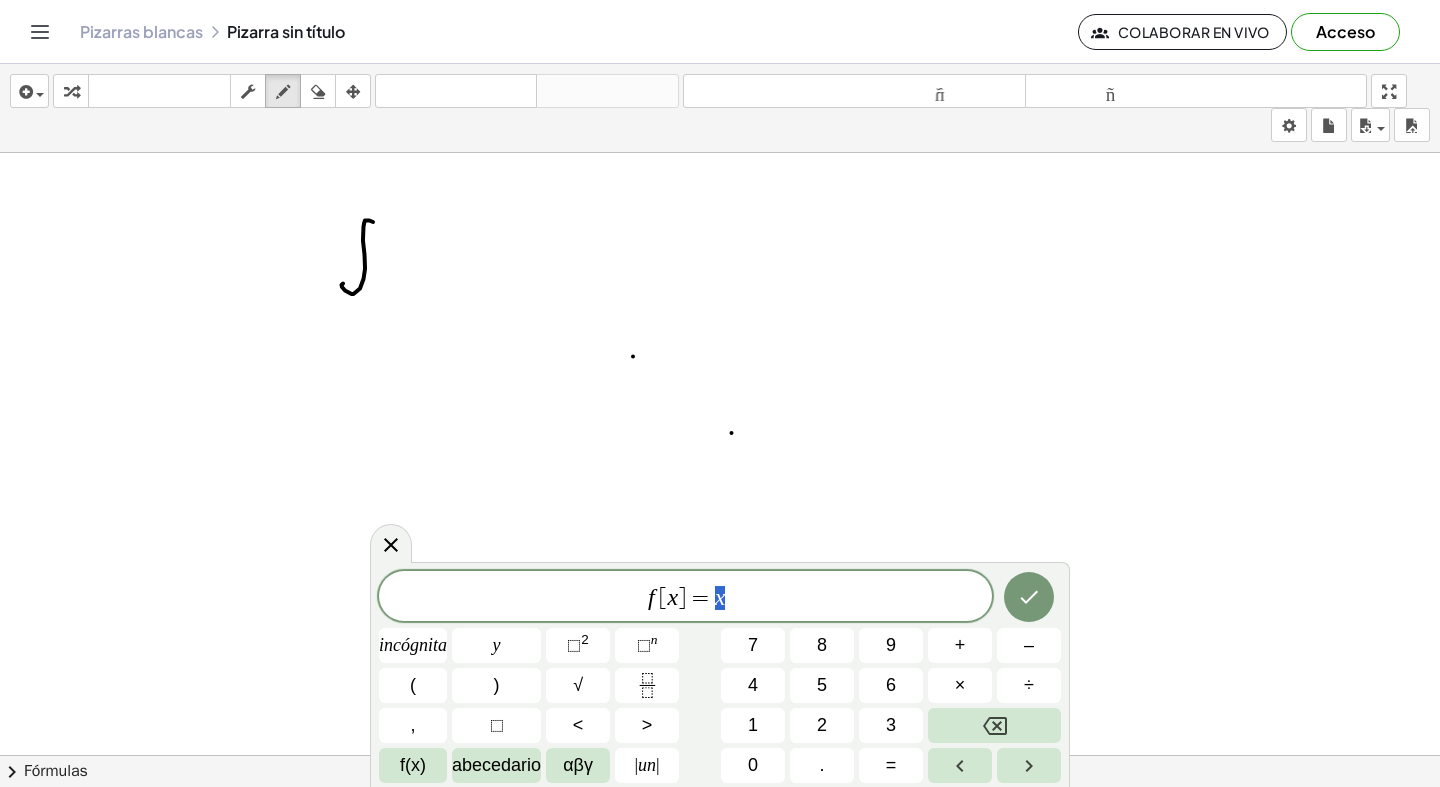 click 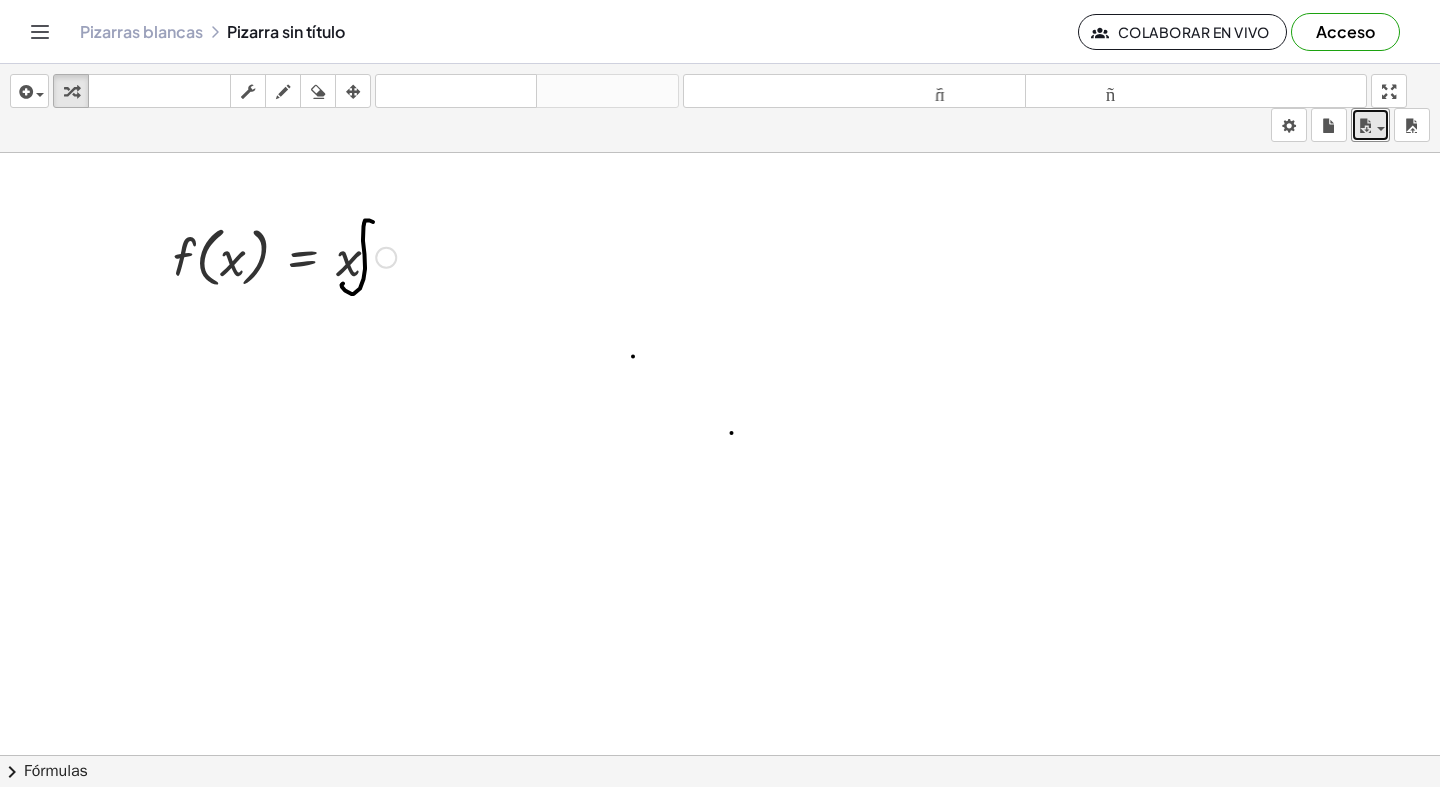 click on "ahorrar" at bounding box center [1370, 125] 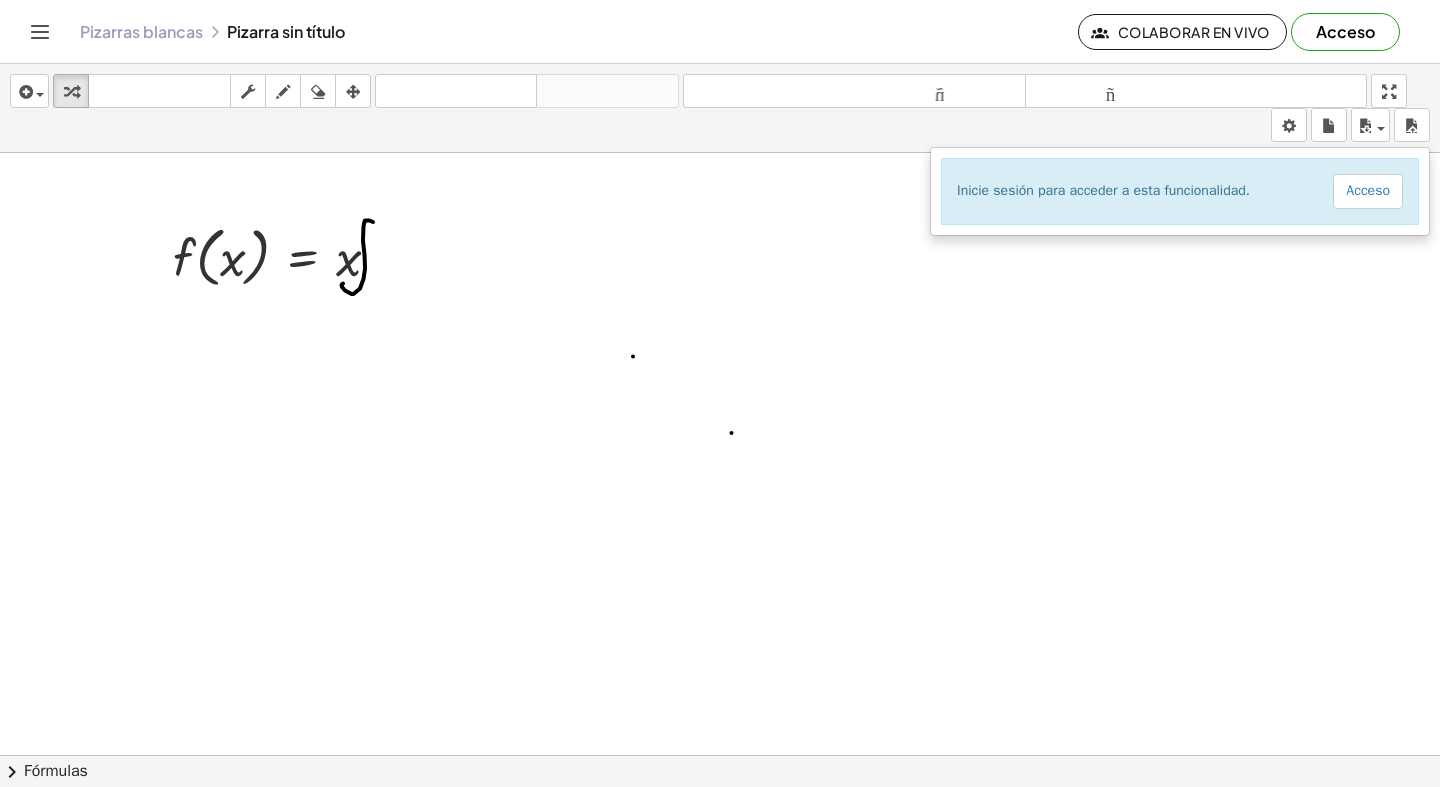 click on "Acceso" at bounding box center [1368, 191] 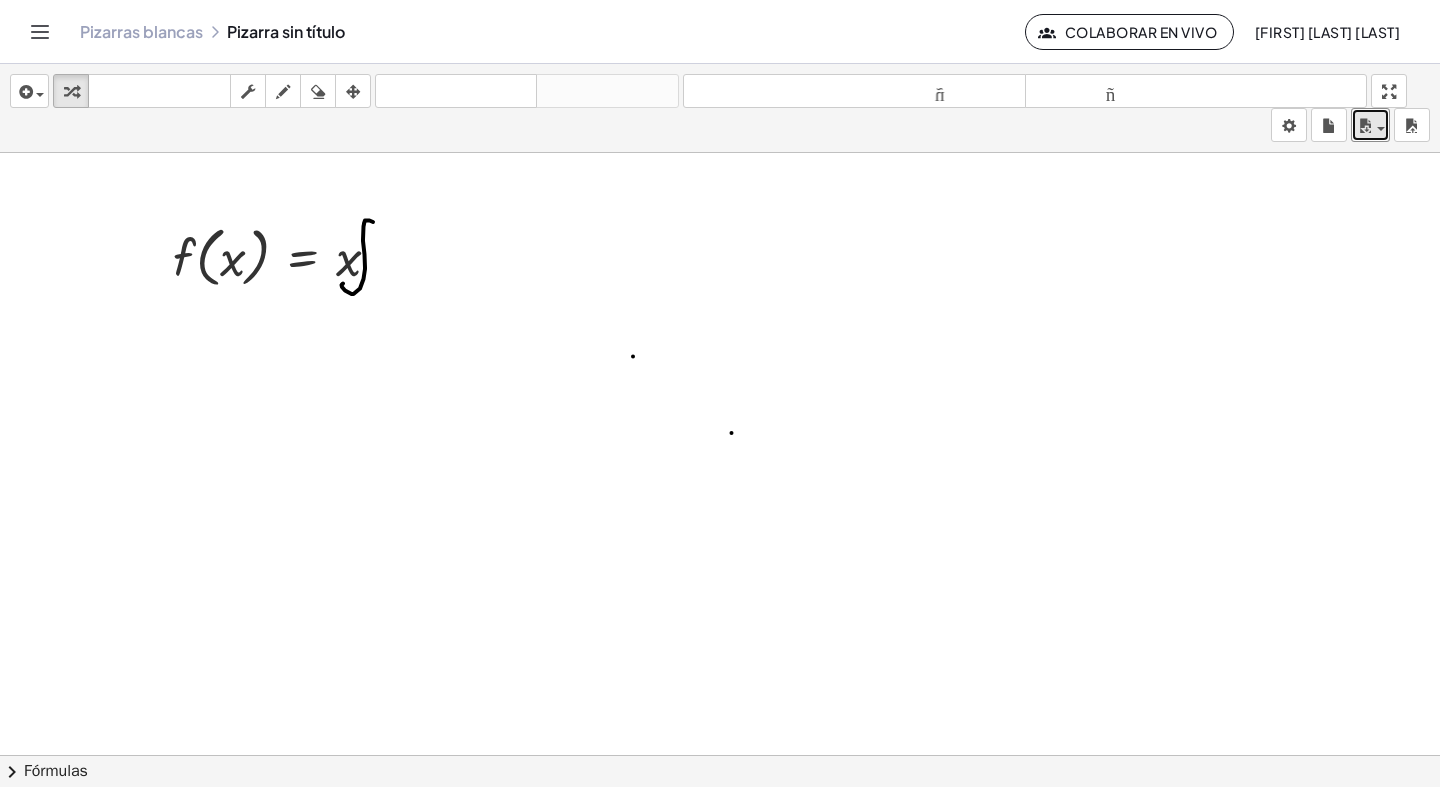 click on "ahorrar" at bounding box center (1370, 125) 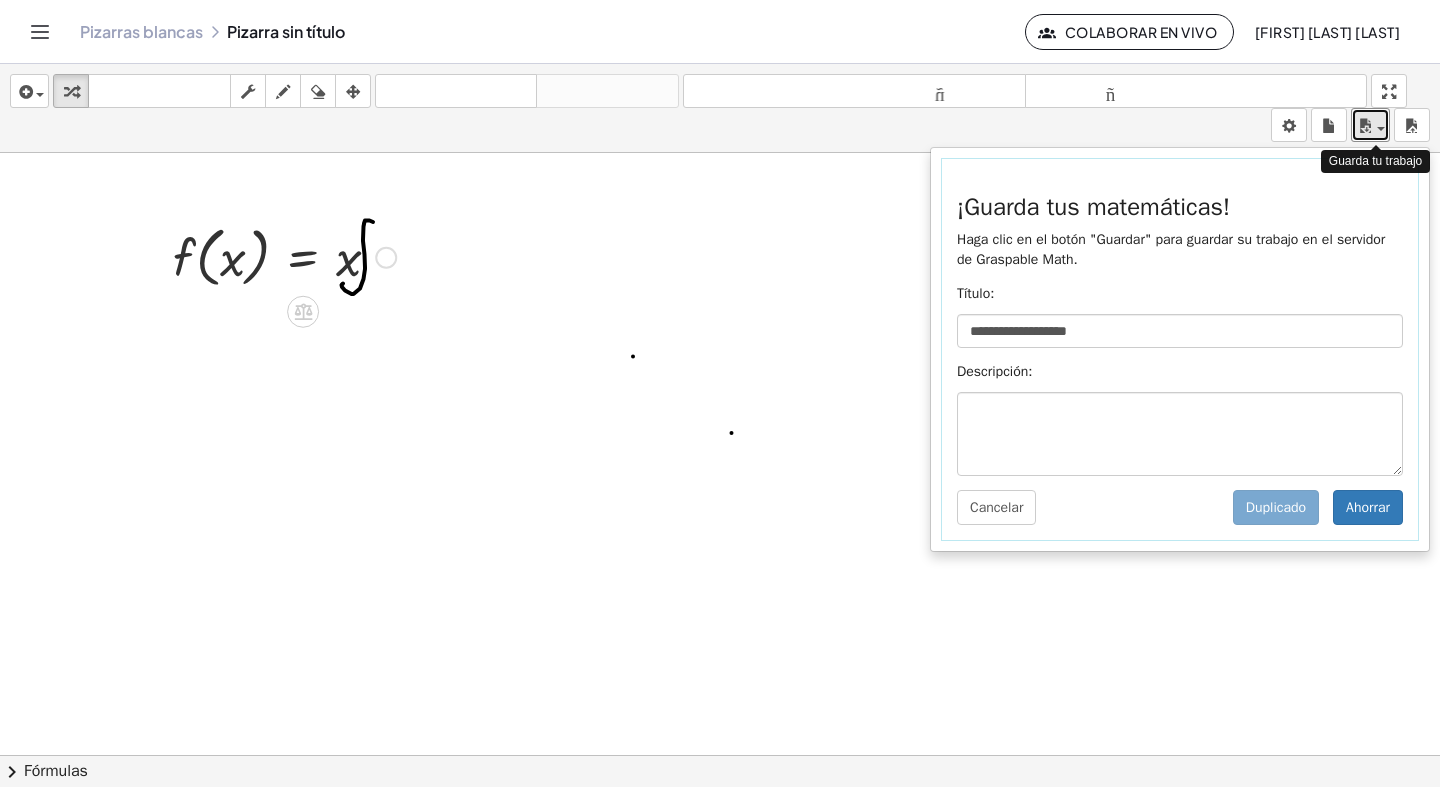 click at bounding box center (1365, 126) 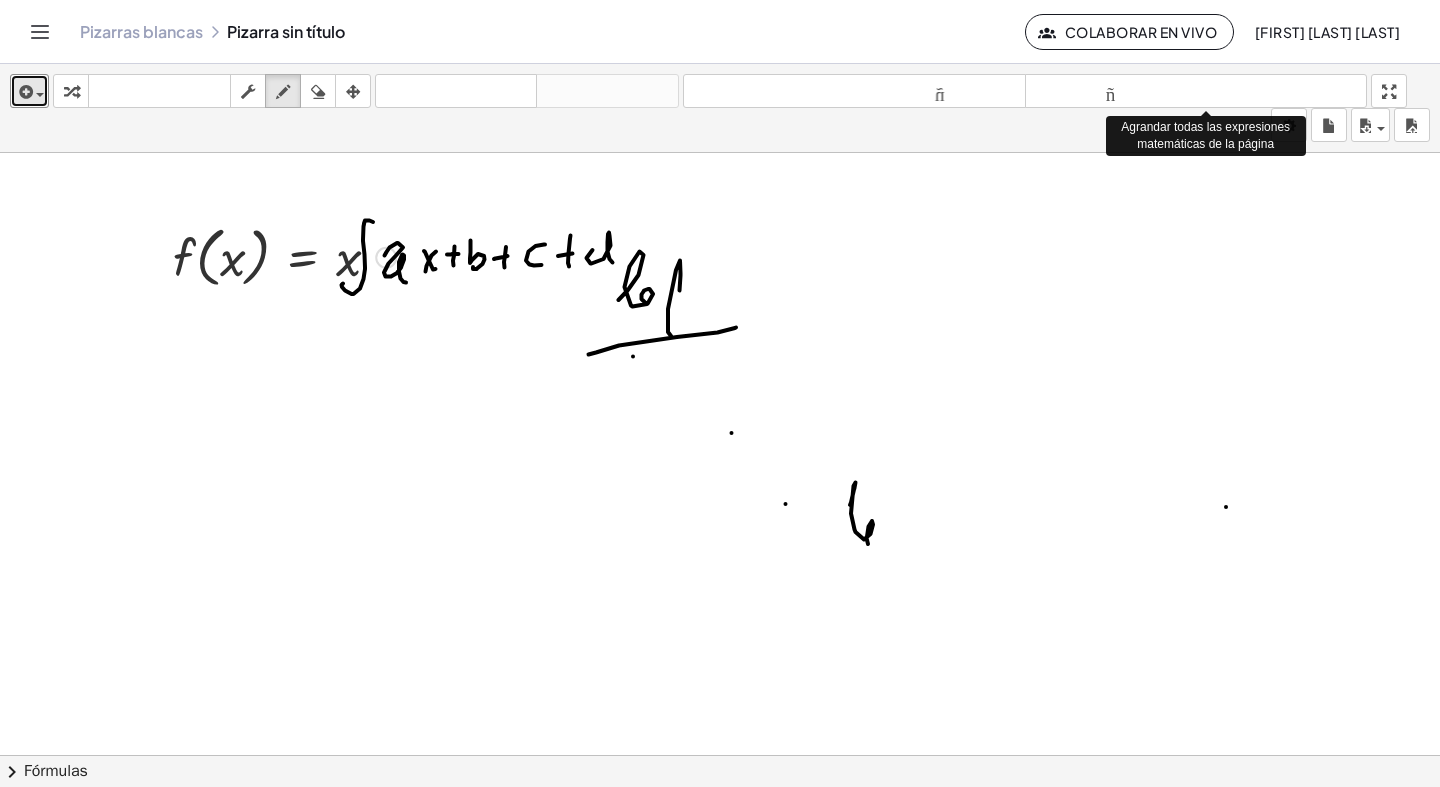 click at bounding box center (35, 94) 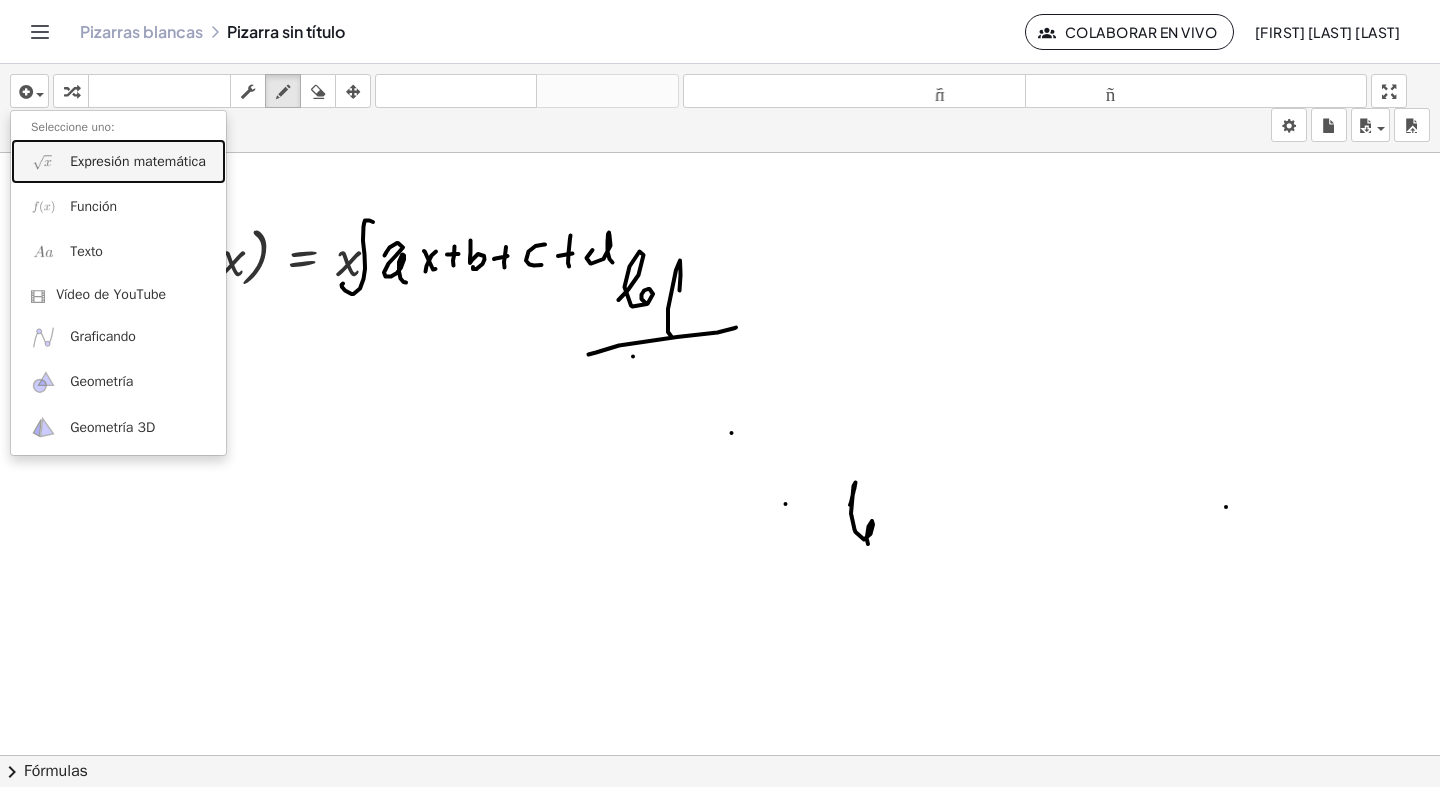 click on "Expresión matemática" at bounding box center [138, 161] 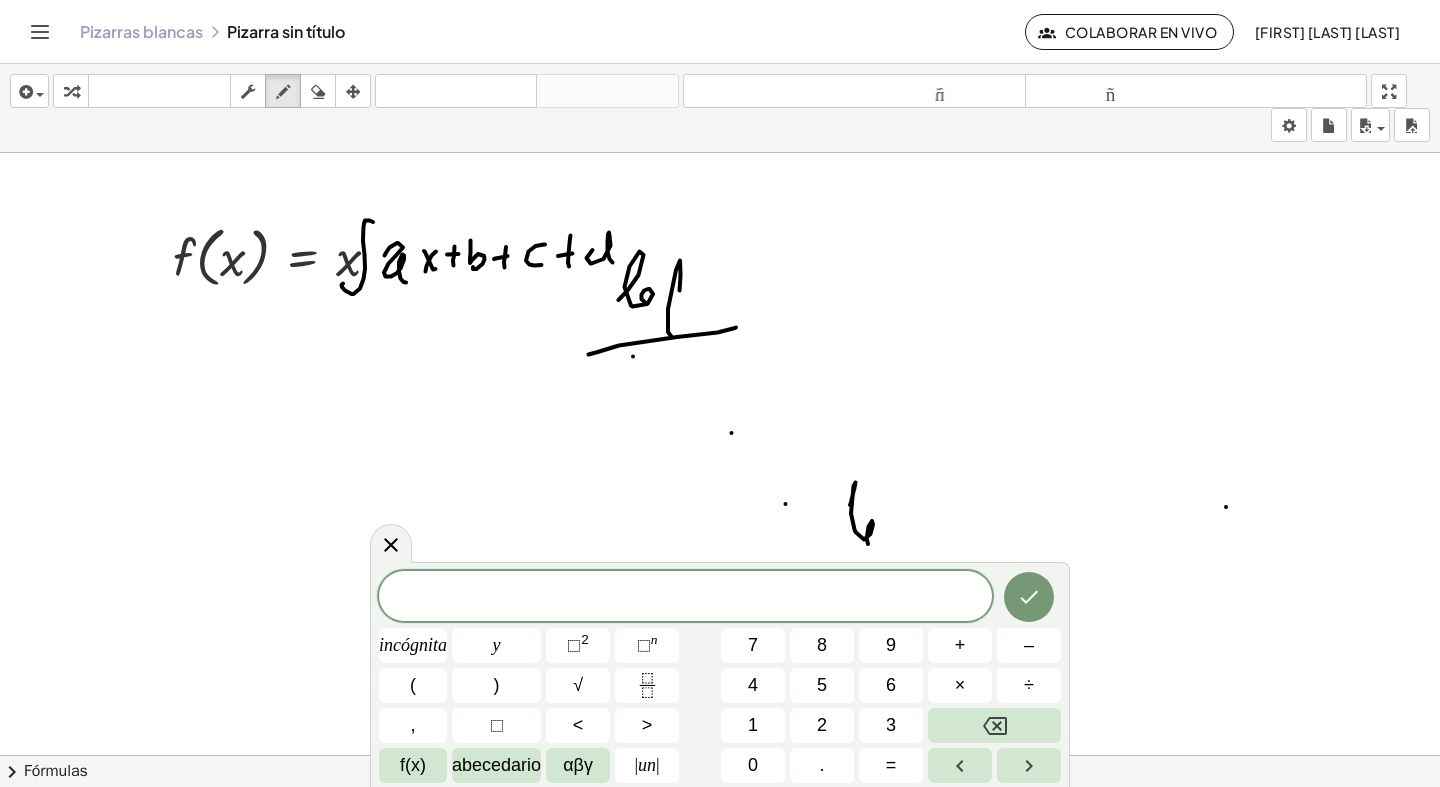 click on "αβγ" at bounding box center (578, 765) 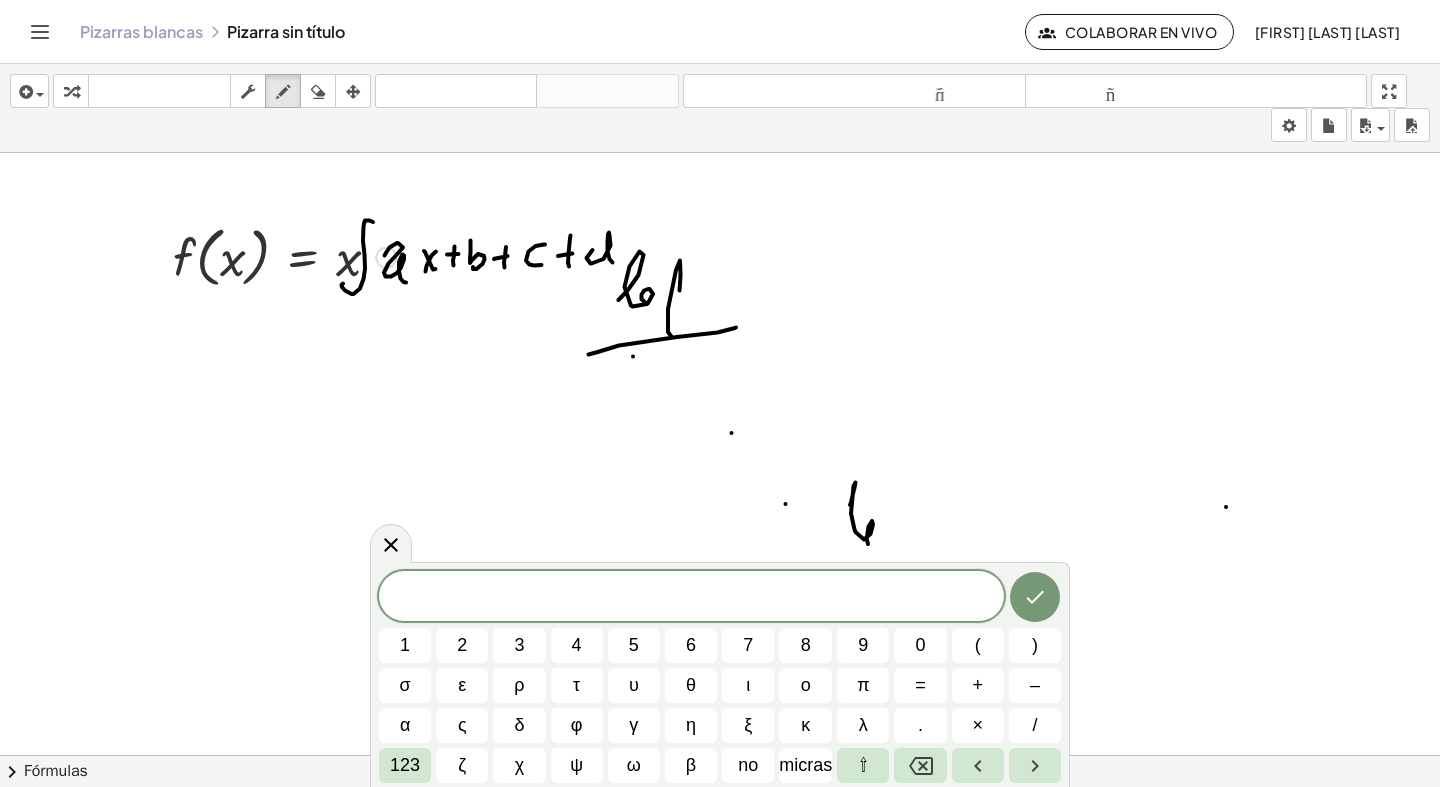 click on "123" at bounding box center [405, 765] 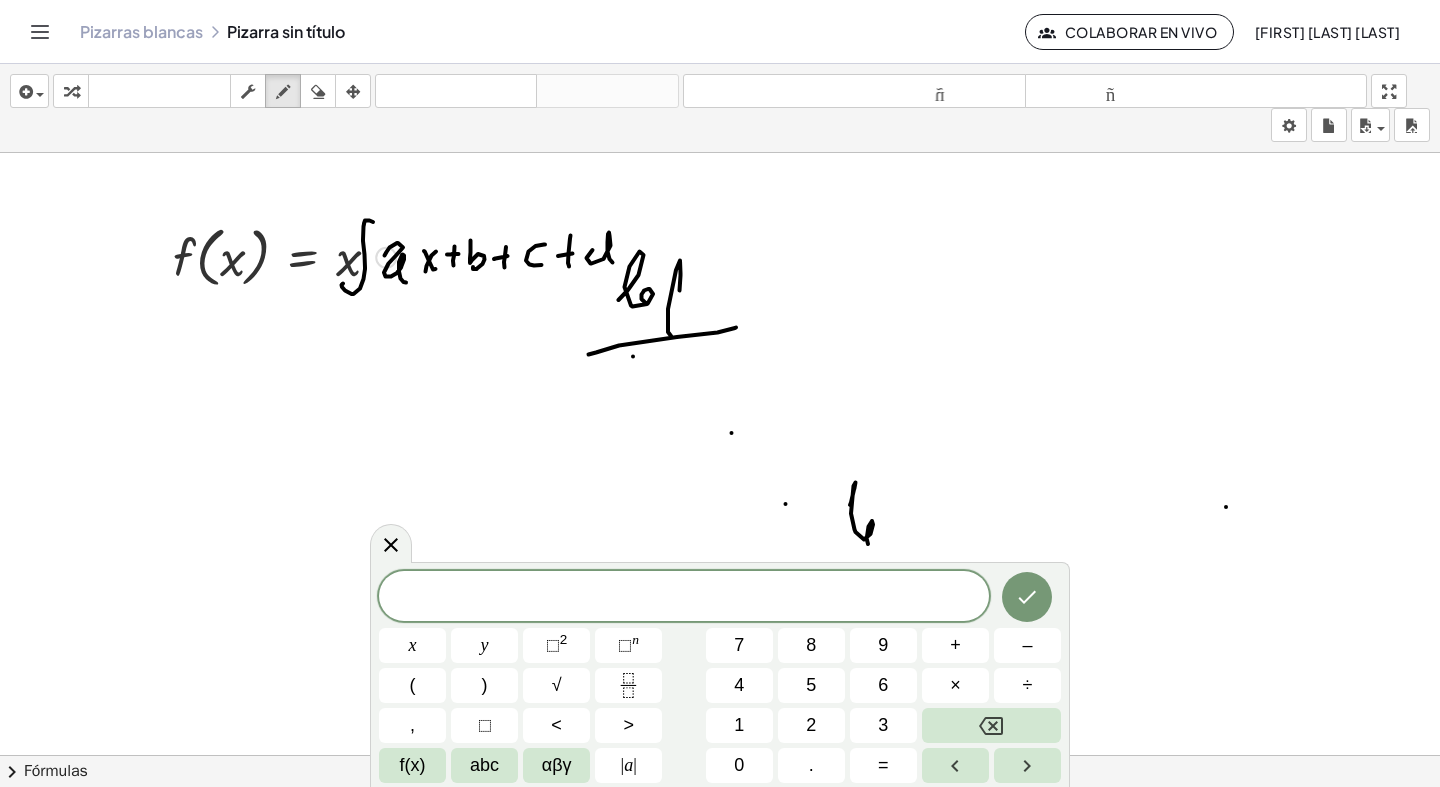 click on "αβγ" at bounding box center (557, 765) 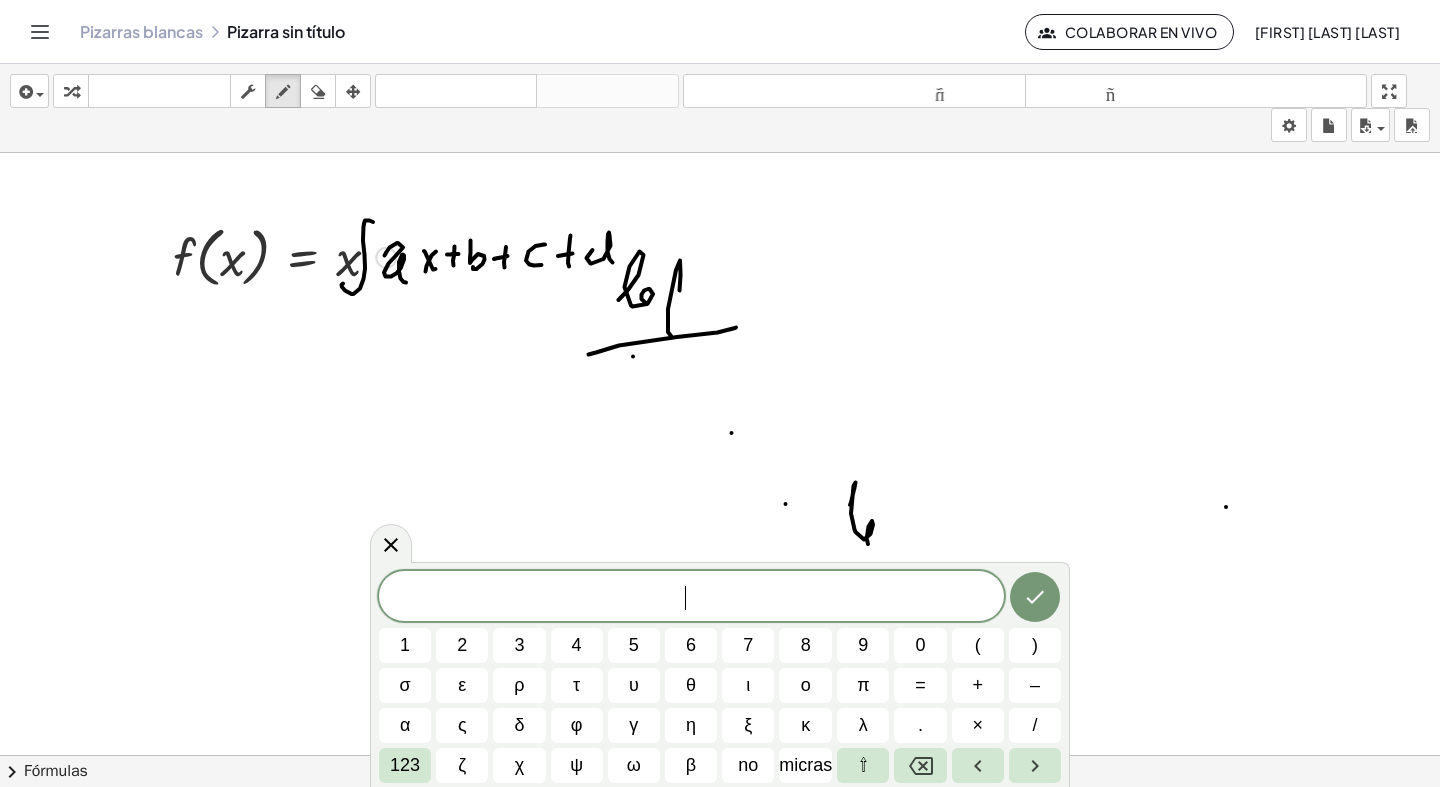 click on "123" at bounding box center (405, 765) 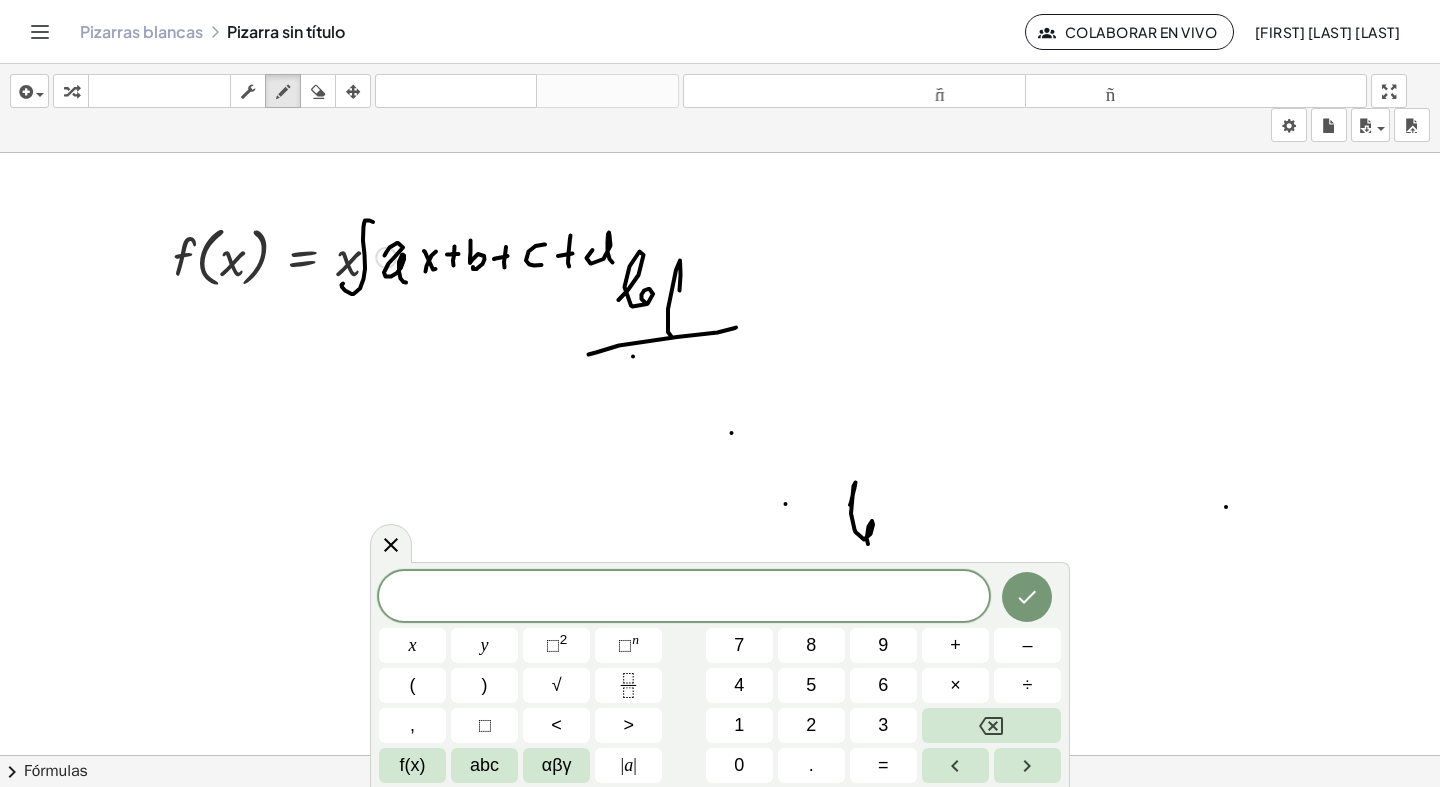 click on "abc" at bounding box center (484, 765) 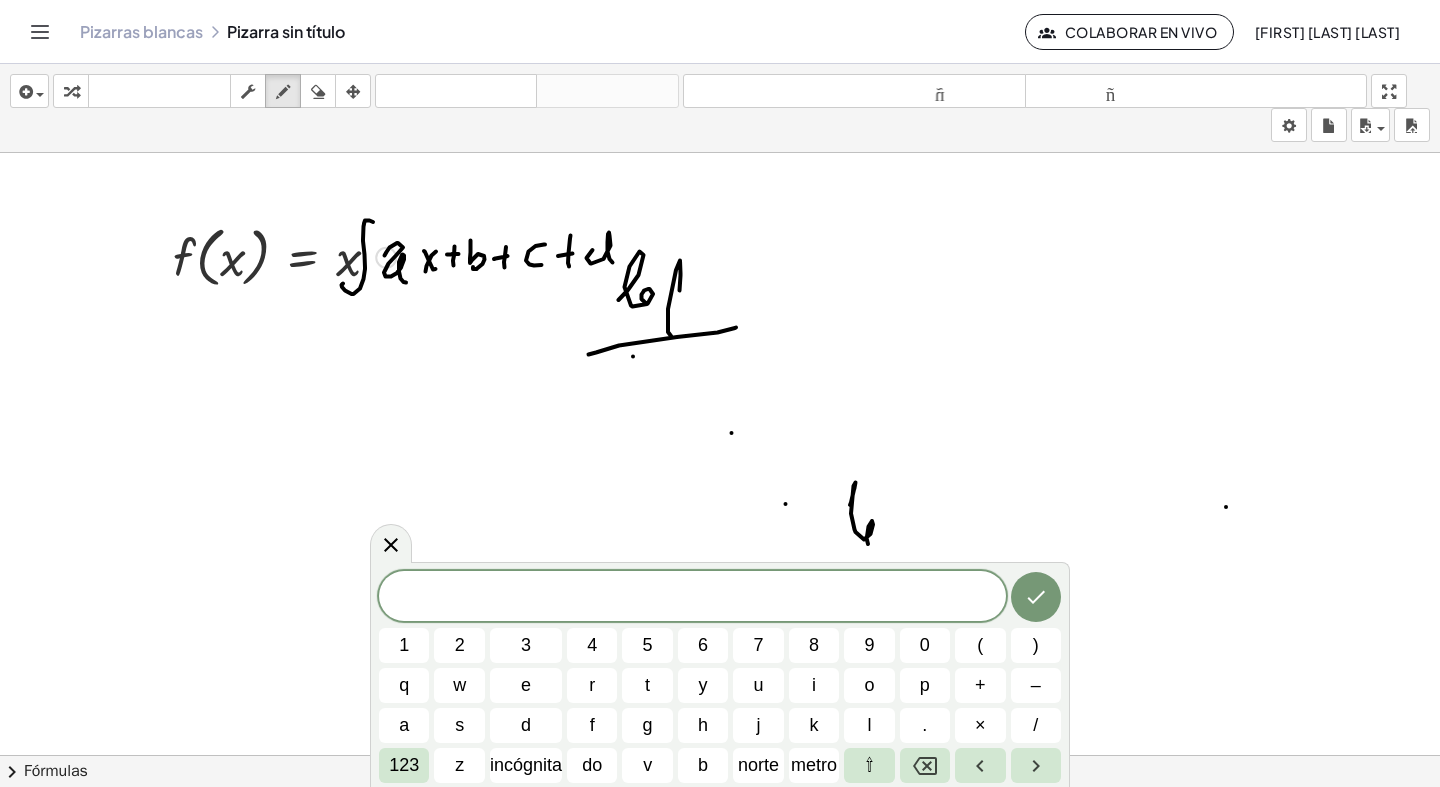click on "z" at bounding box center [459, 765] 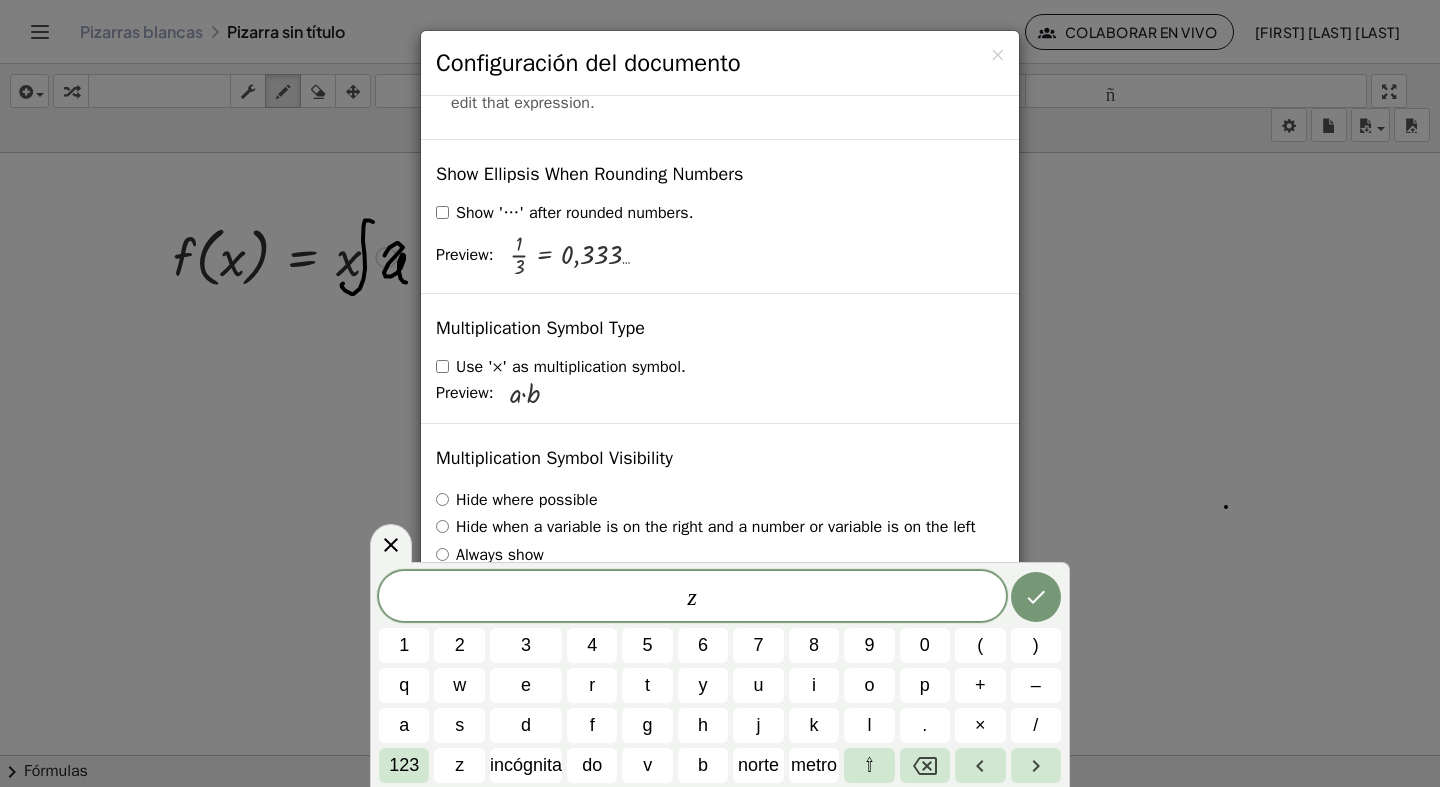 scroll, scrollTop: 4881, scrollLeft: 0, axis: vertical 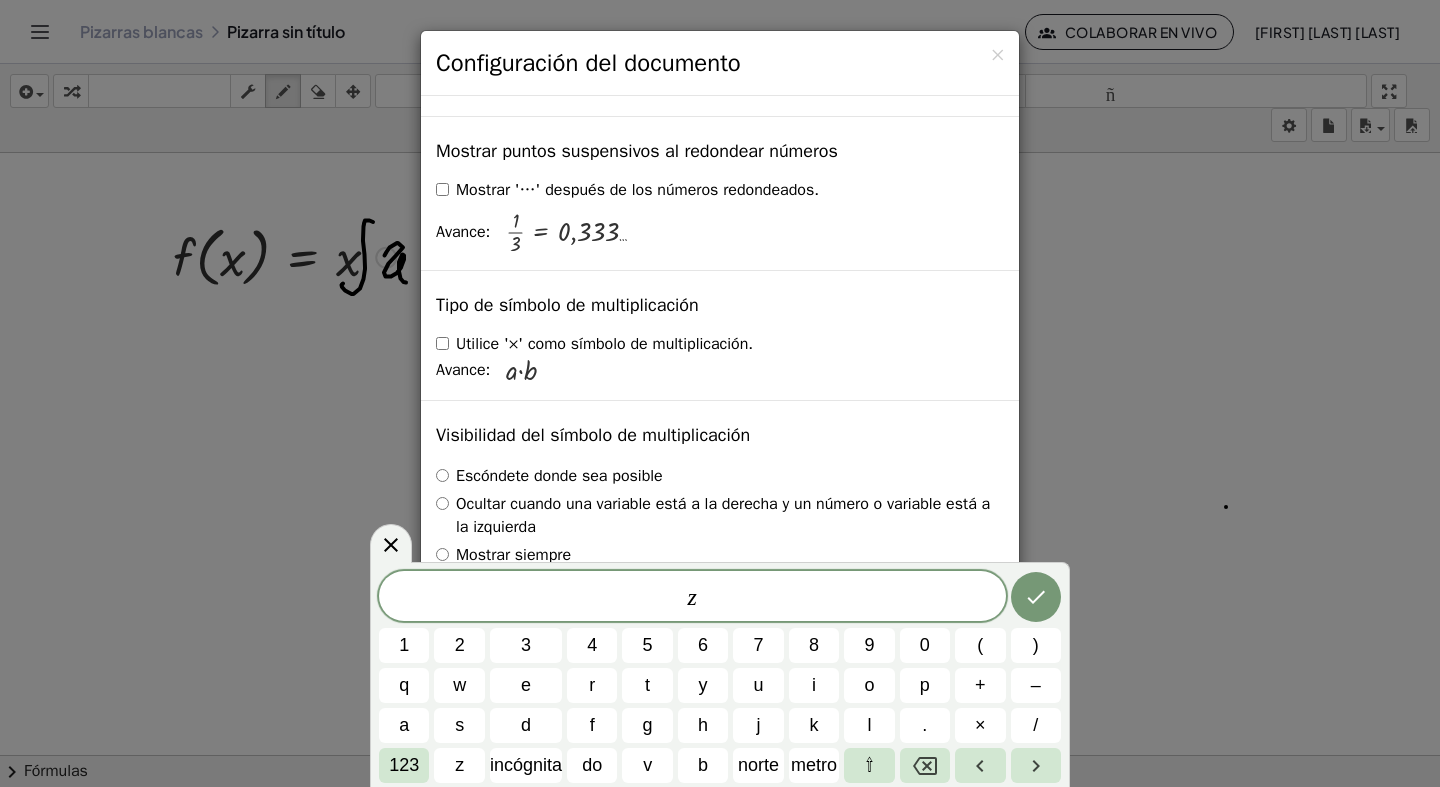 click 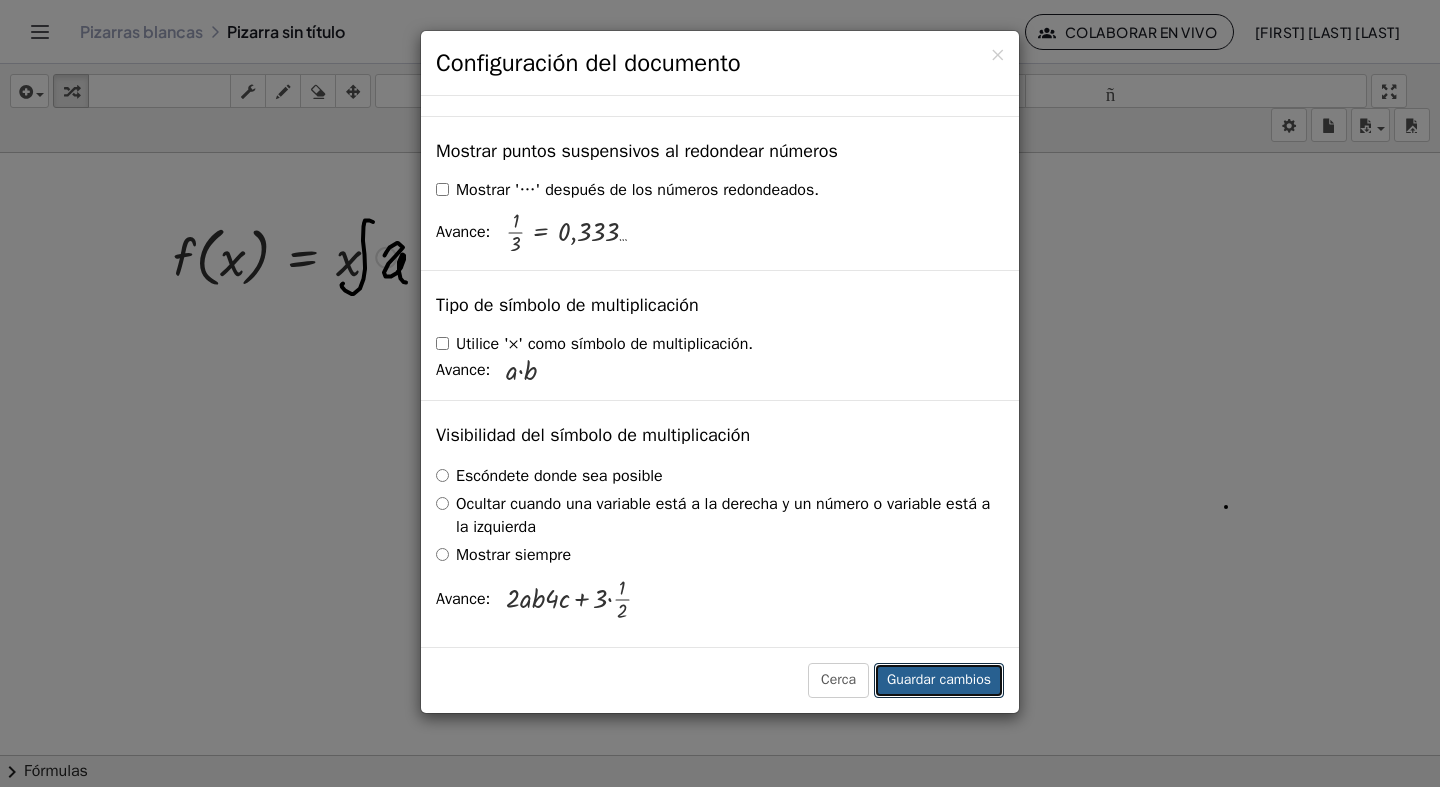 click on "Guardar cambios" at bounding box center (939, 680) 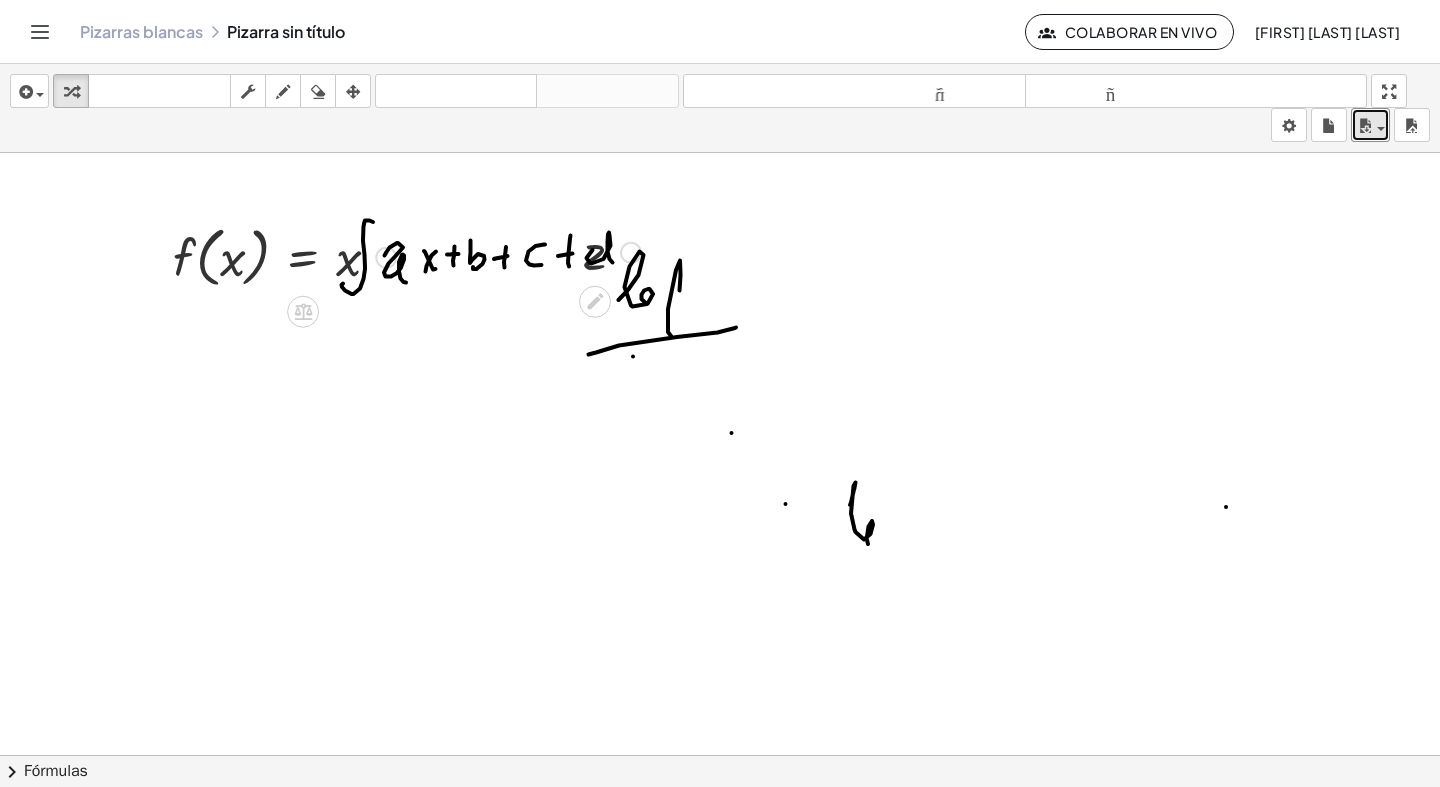 click at bounding box center (1381, 129) 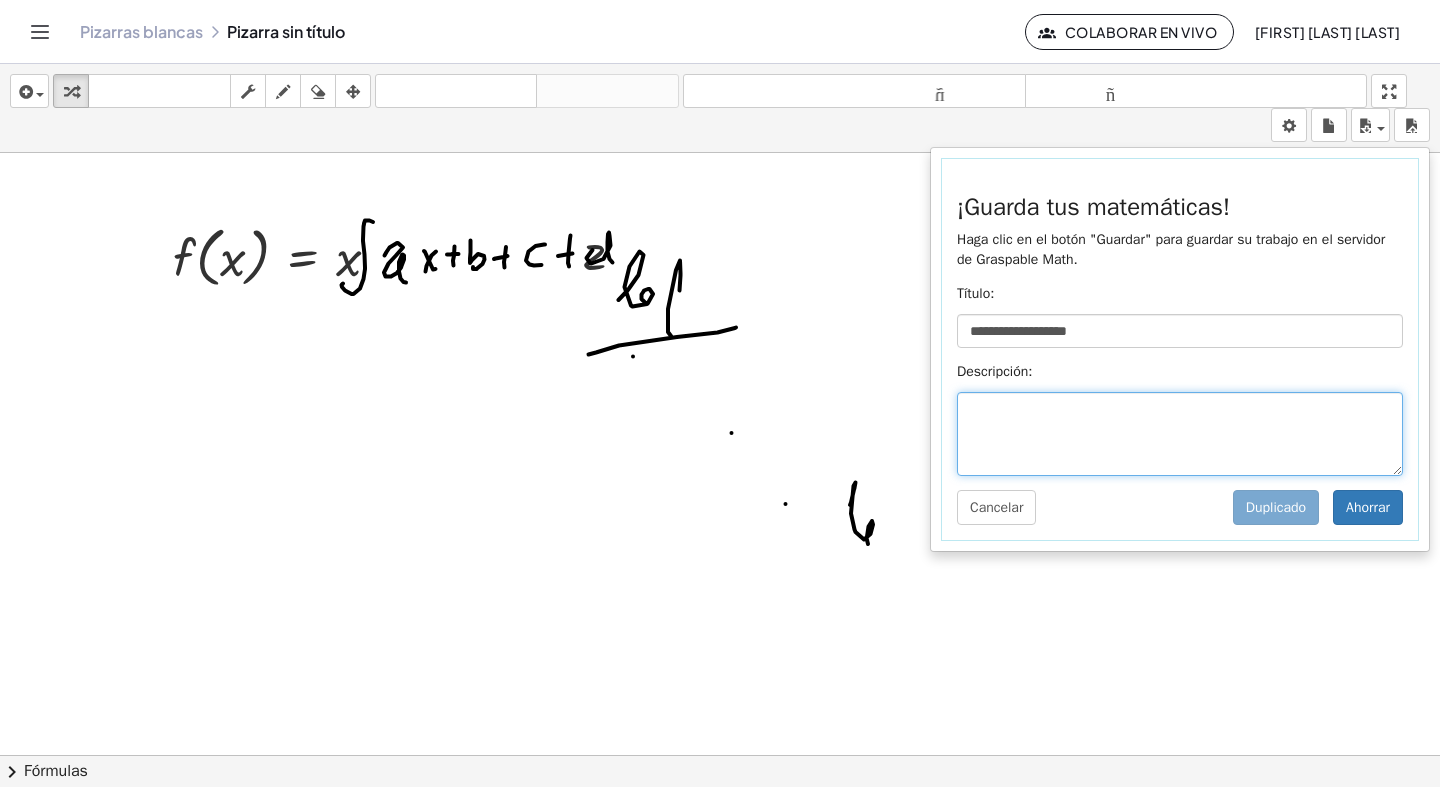 click at bounding box center (1180, 434) 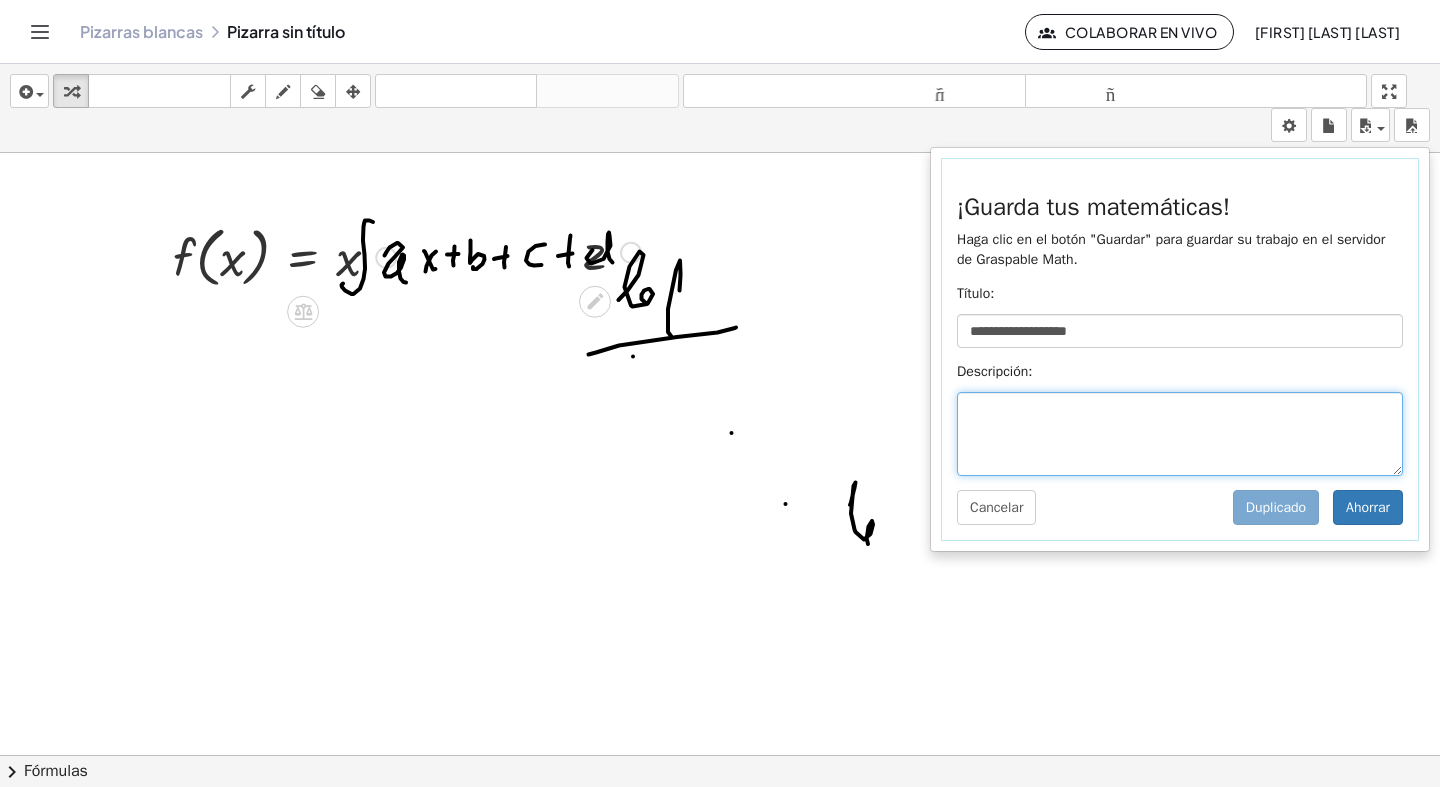 click at bounding box center [1180, 434] 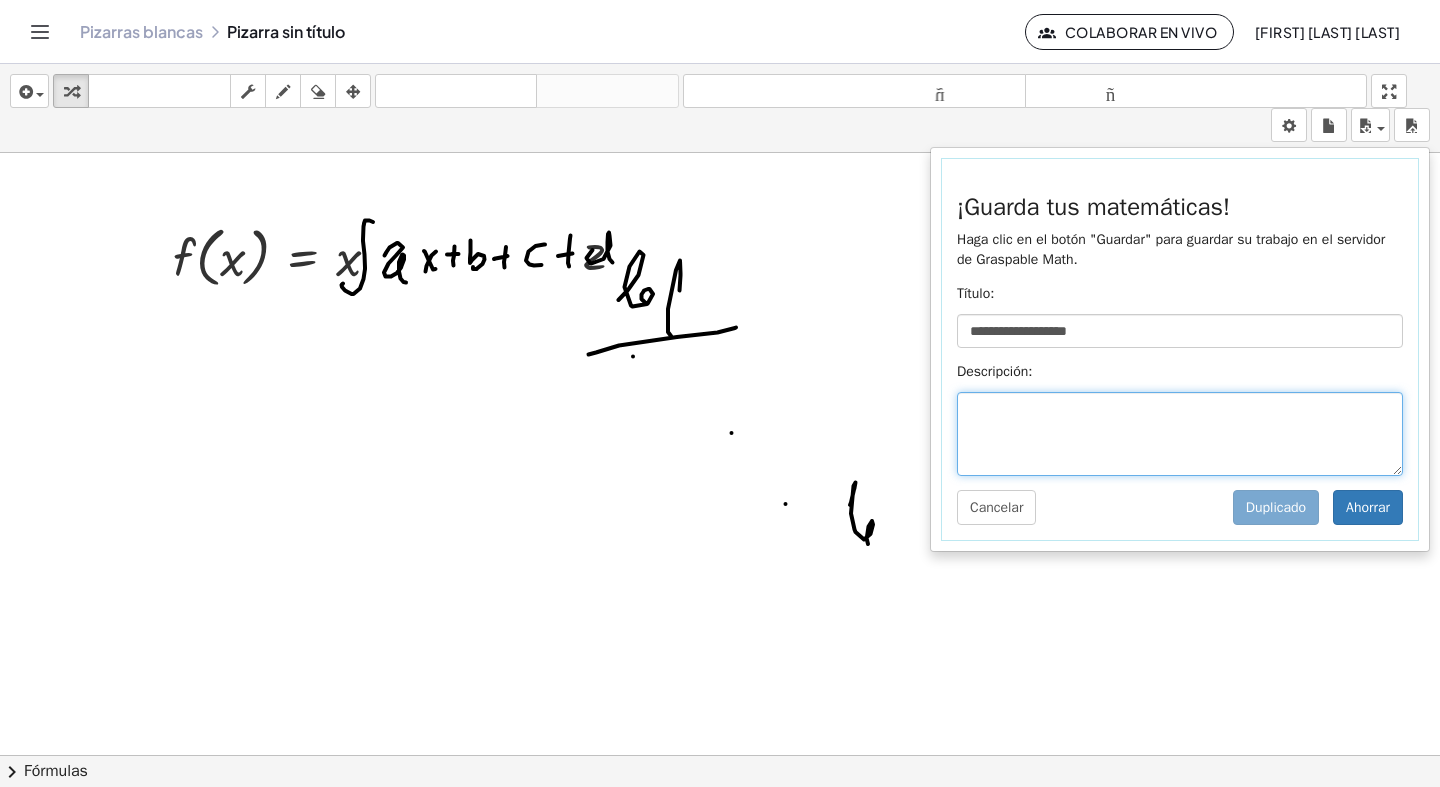 click at bounding box center [1180, 434] 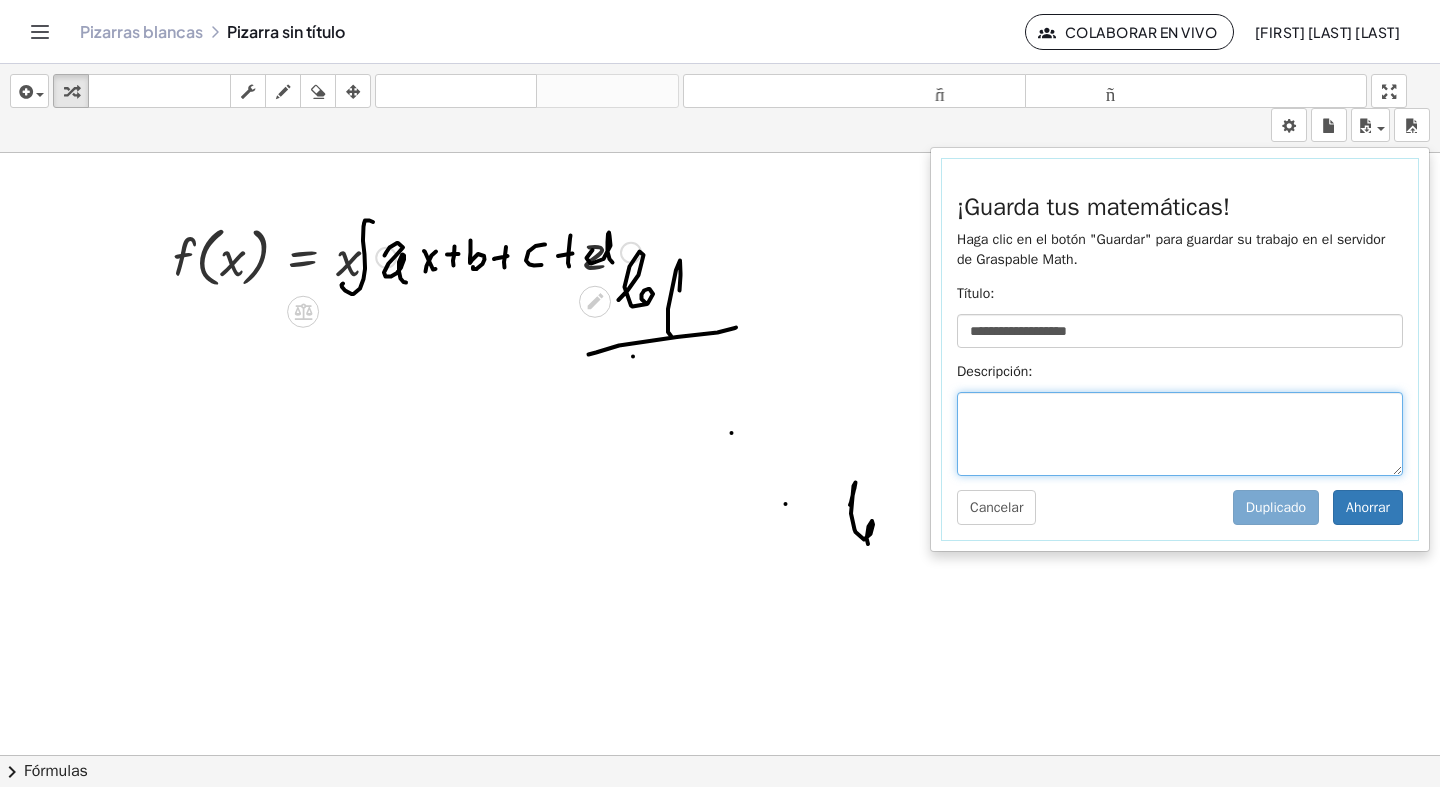 click at bounding box center [1180, 434] 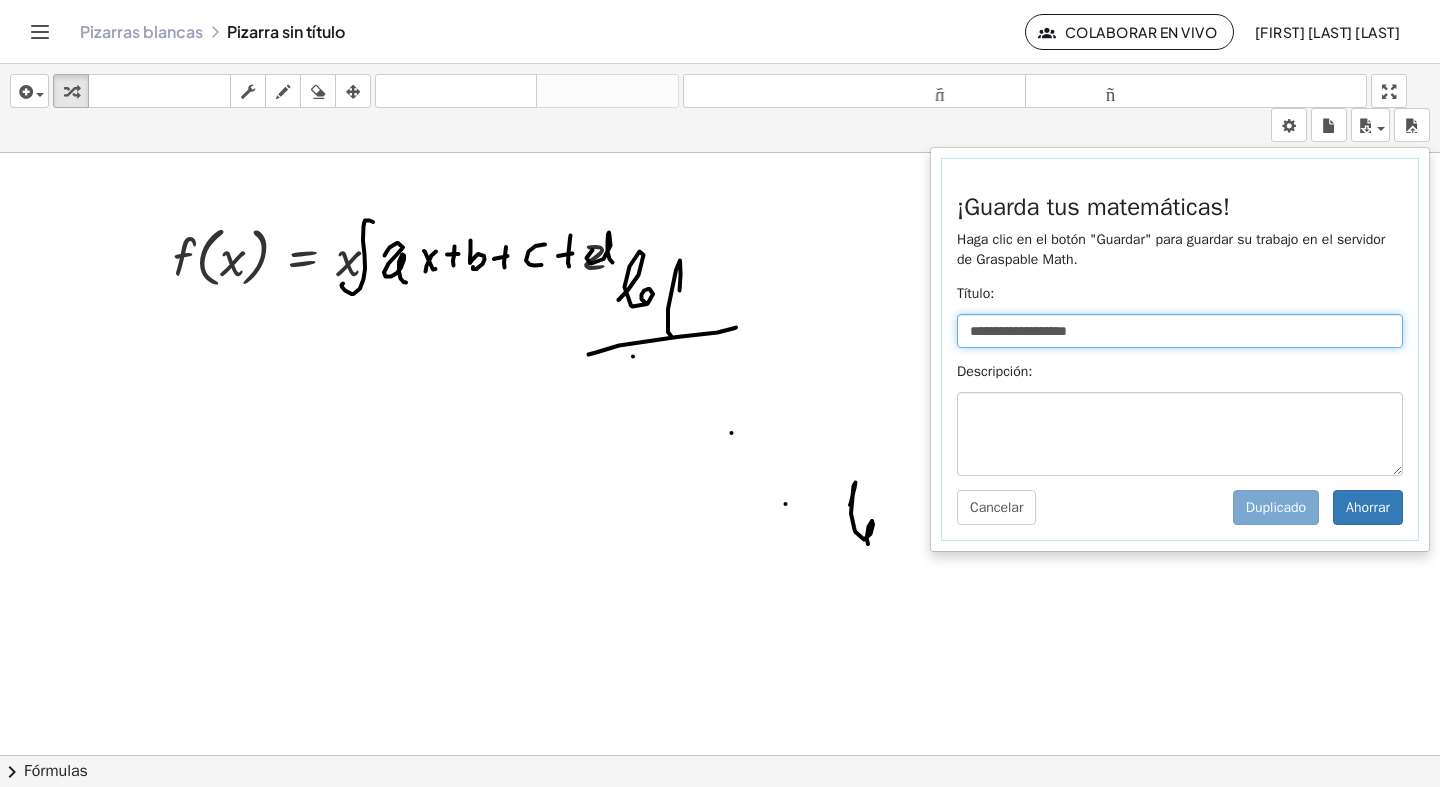 click on "**********" at bounding box center (1180, 331) 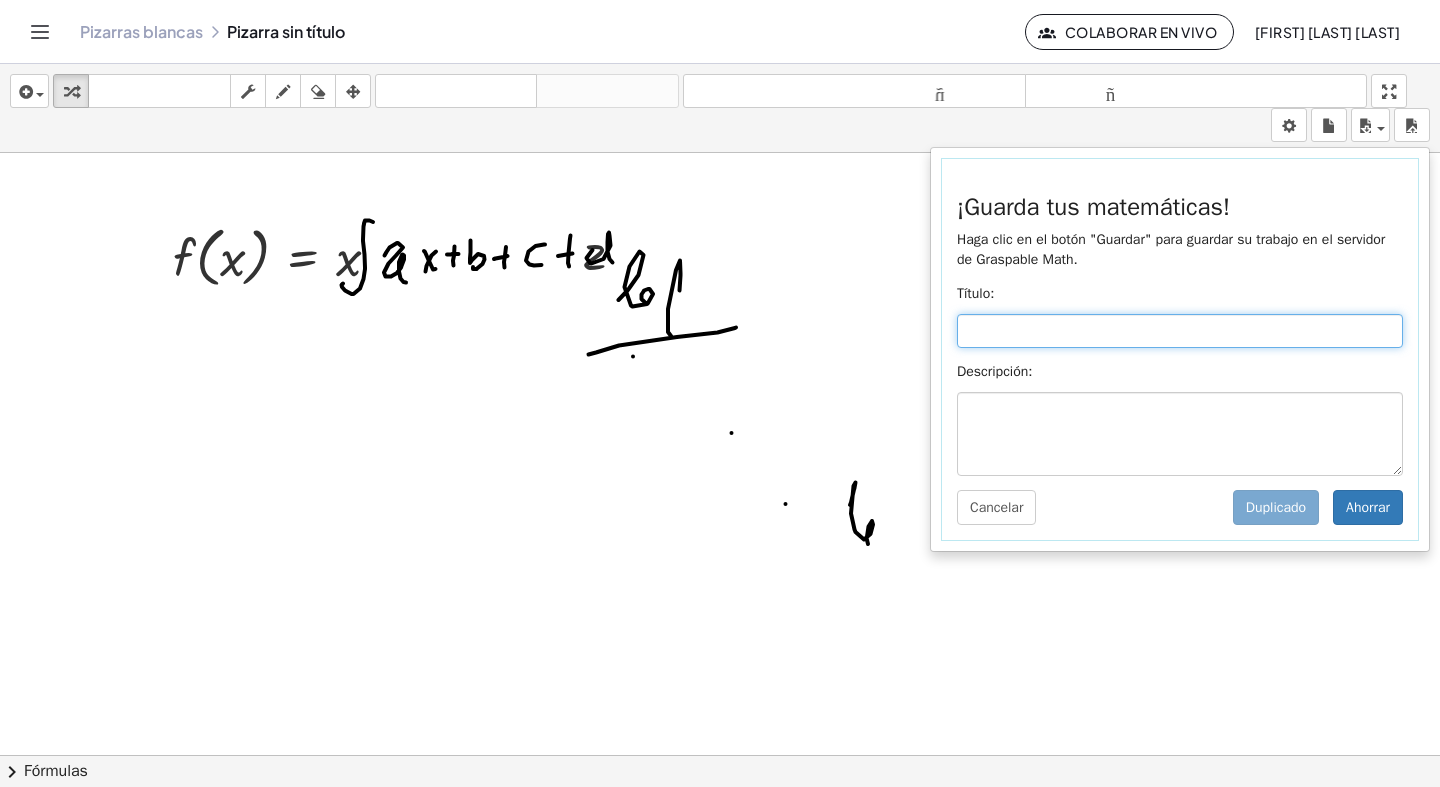 click at bounding box center [1180, 331] 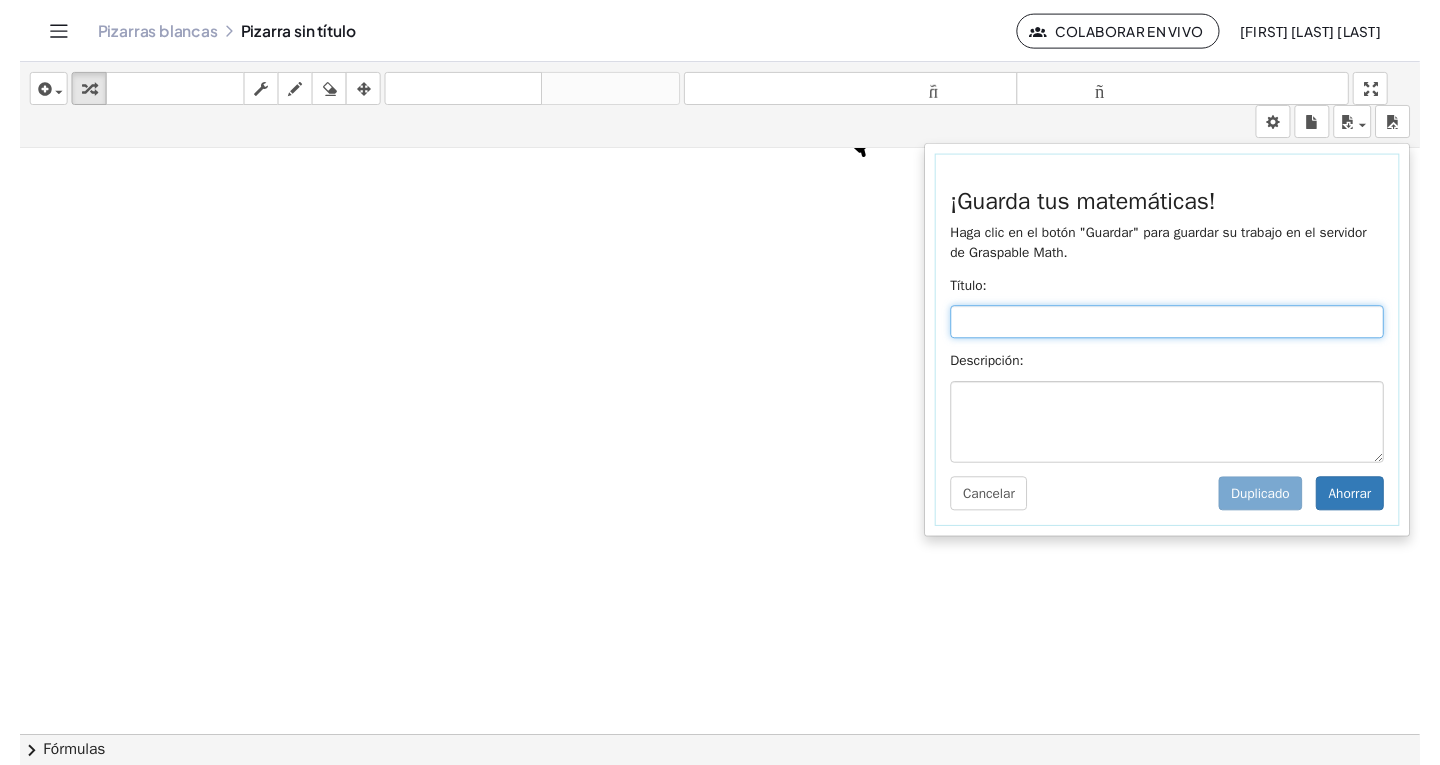 scroll, scrollTop: 629, scrollLeft: 0, axis: vertical 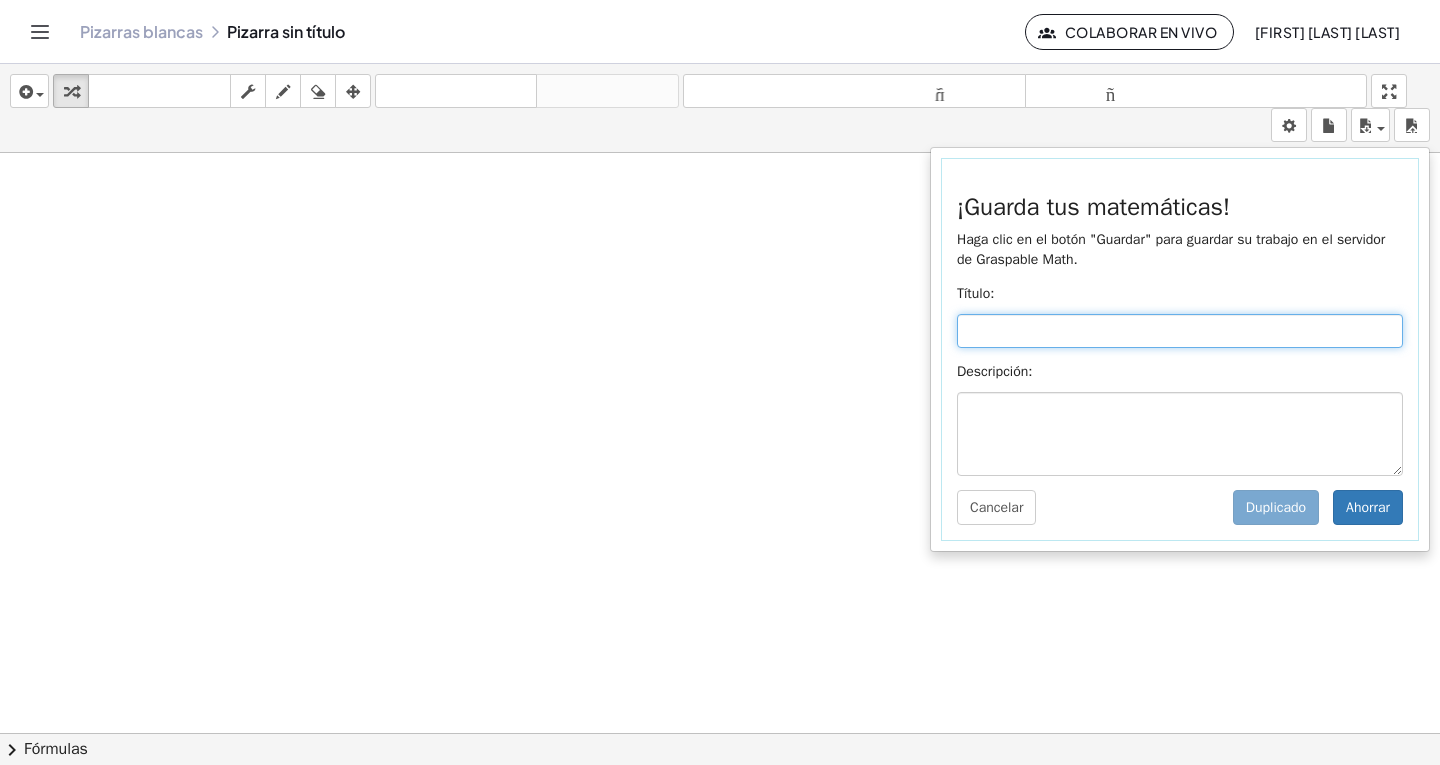 click at bounding box center (1180, 331) 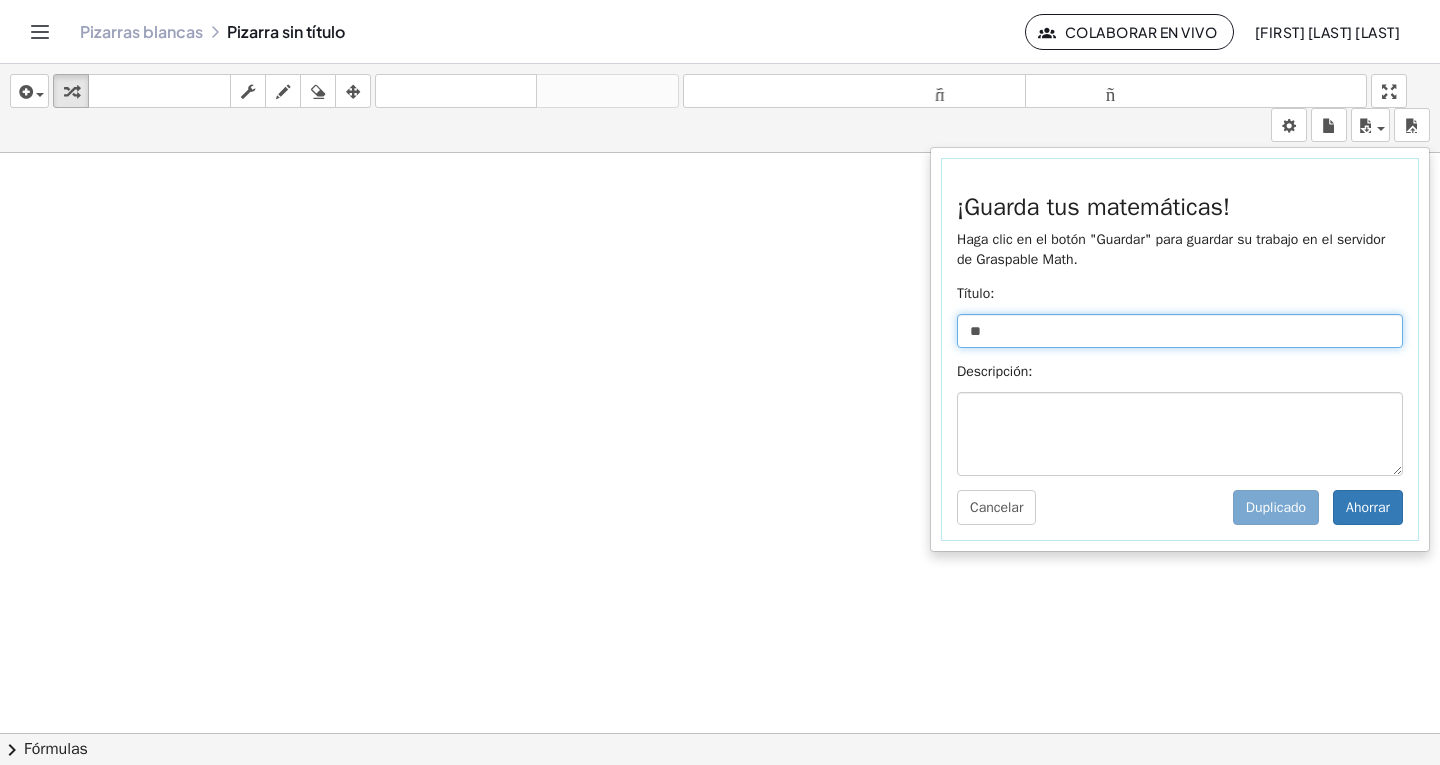 type on "*" 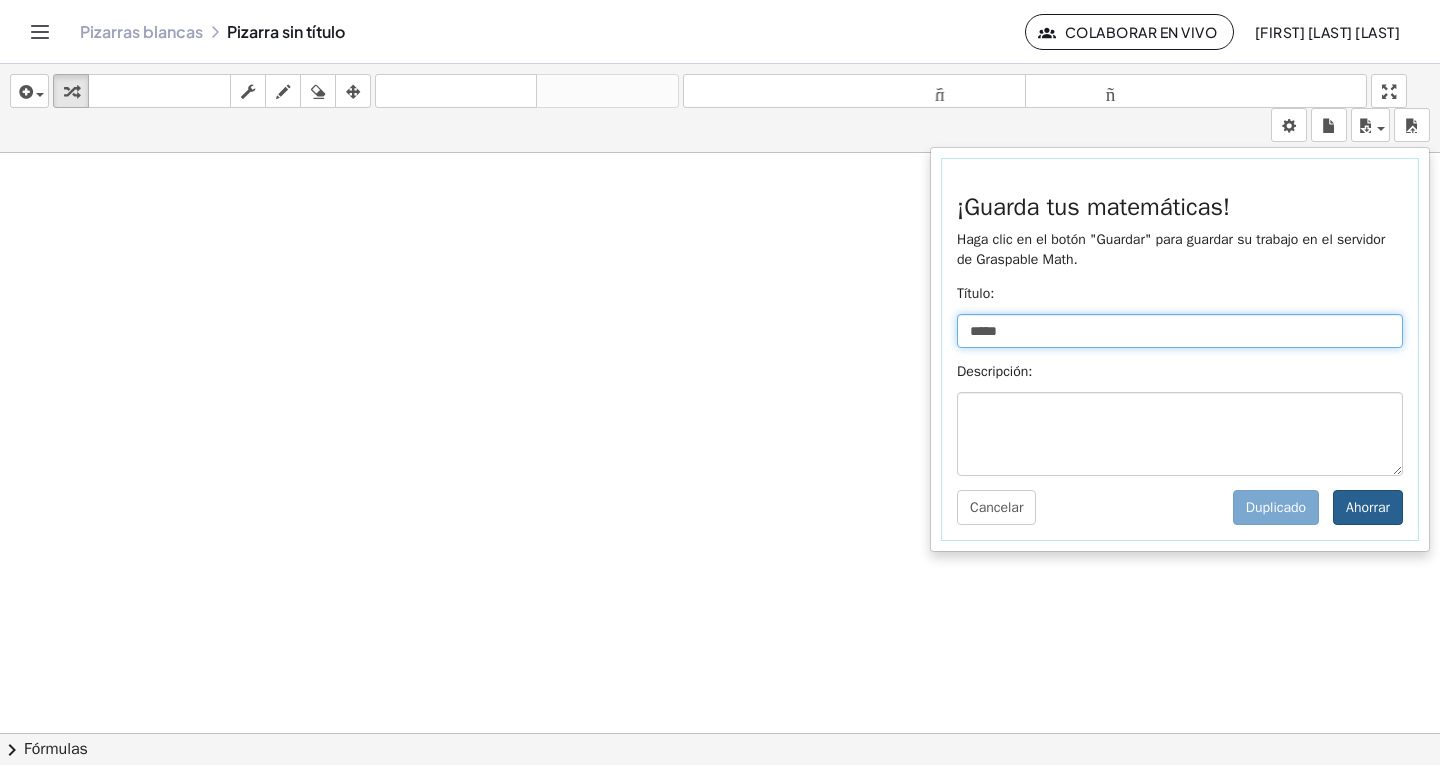 type on "*****" 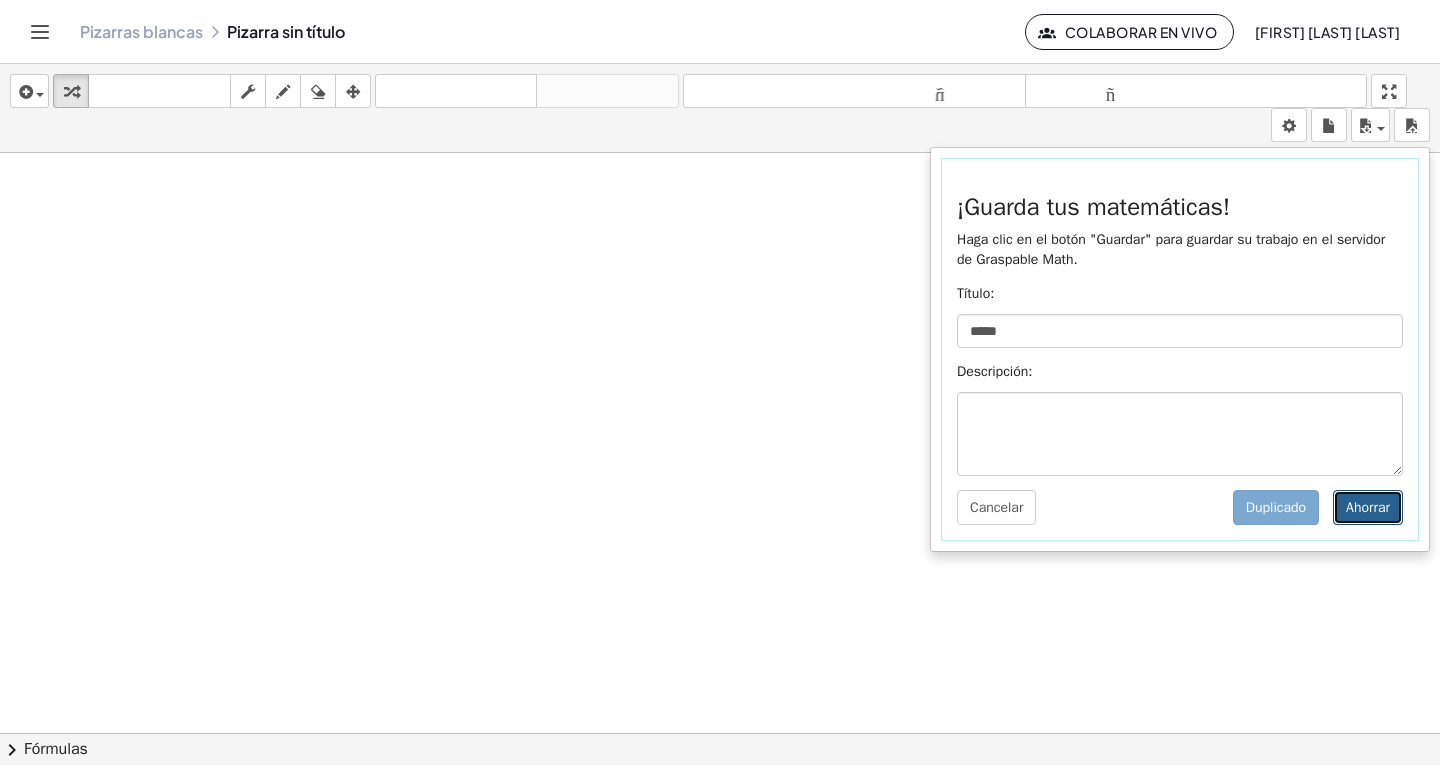 click on "Ahorrar" at bounding box center (1368, 507) 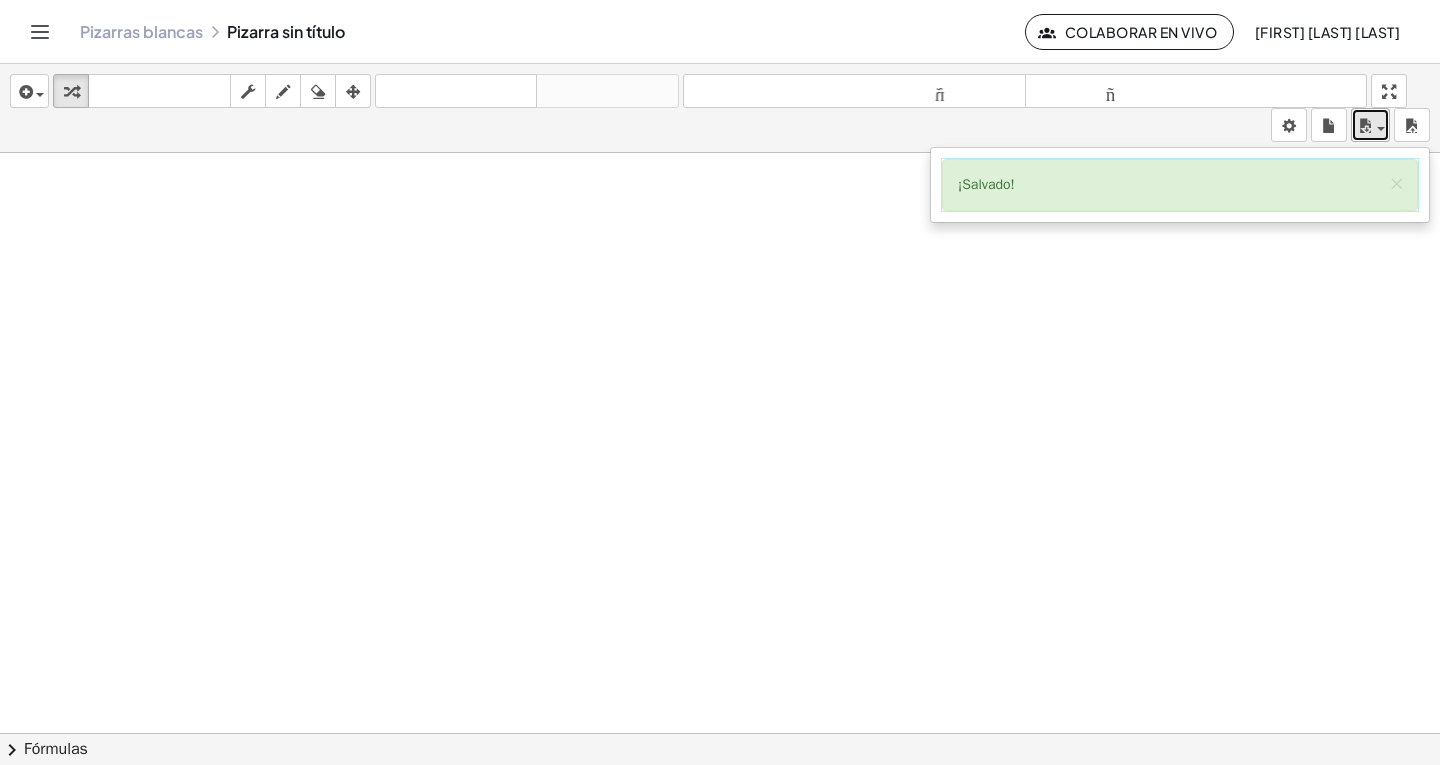 click at bounding box center (1365, 126) 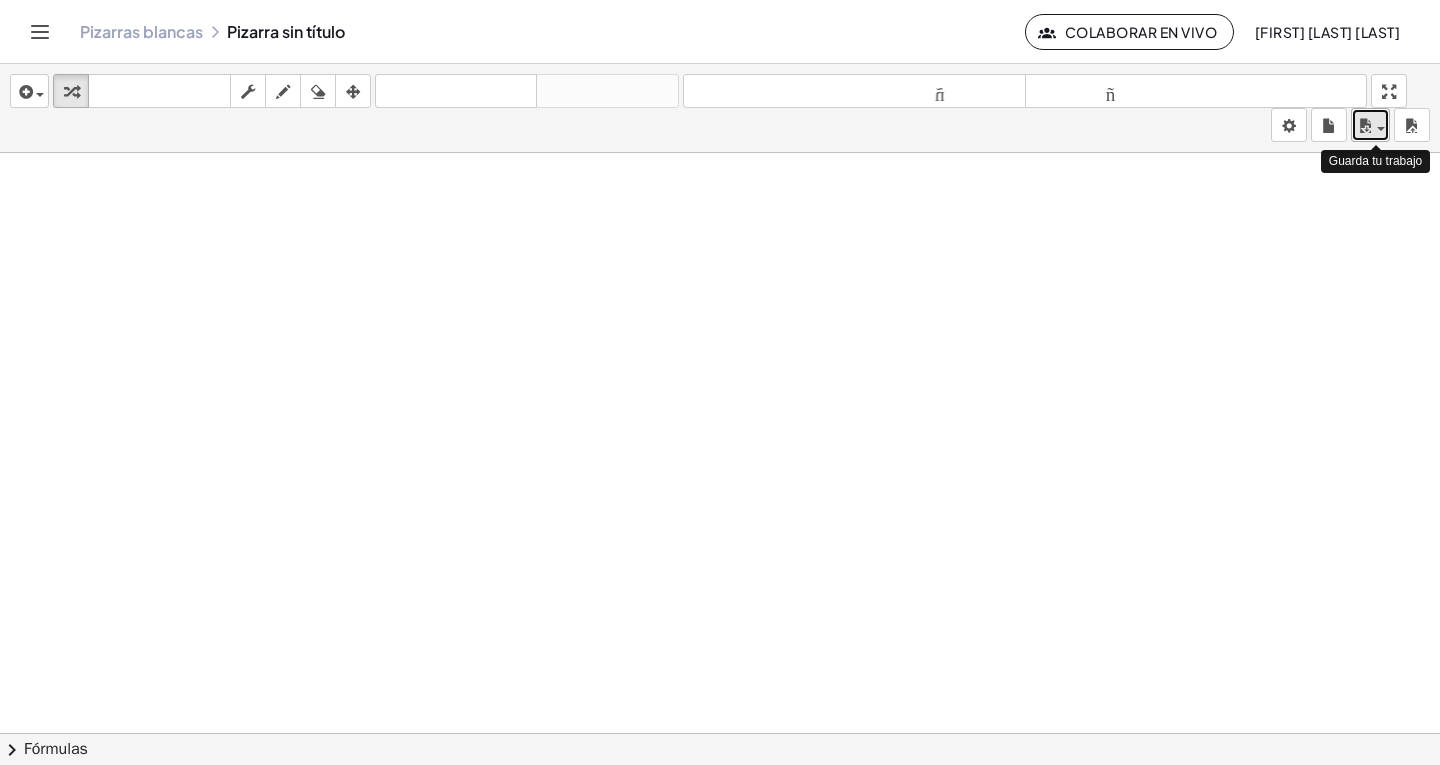 click at bounding box center (1365, 126) 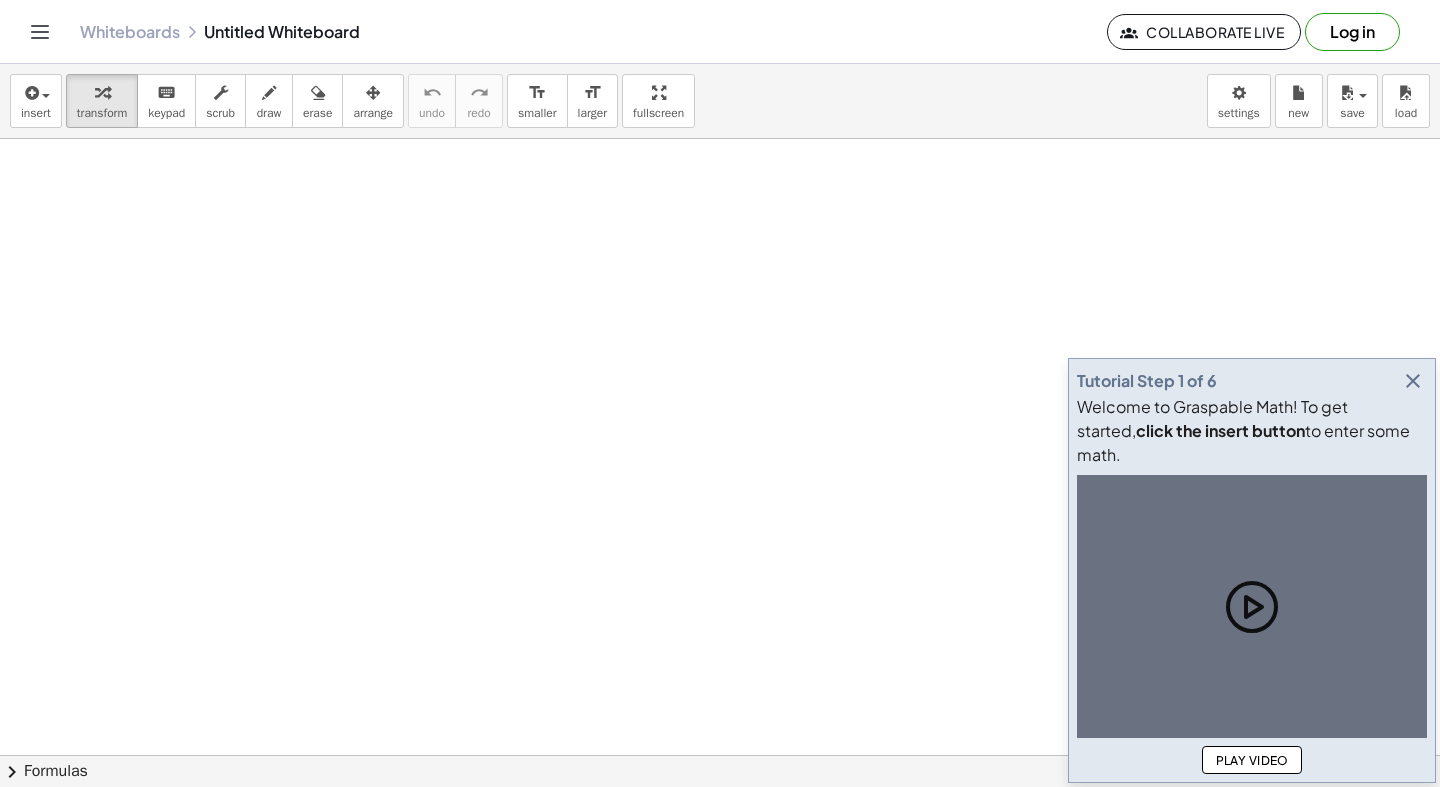 scroll, scrollTop: 0, scrollLeft: 0, axis: both 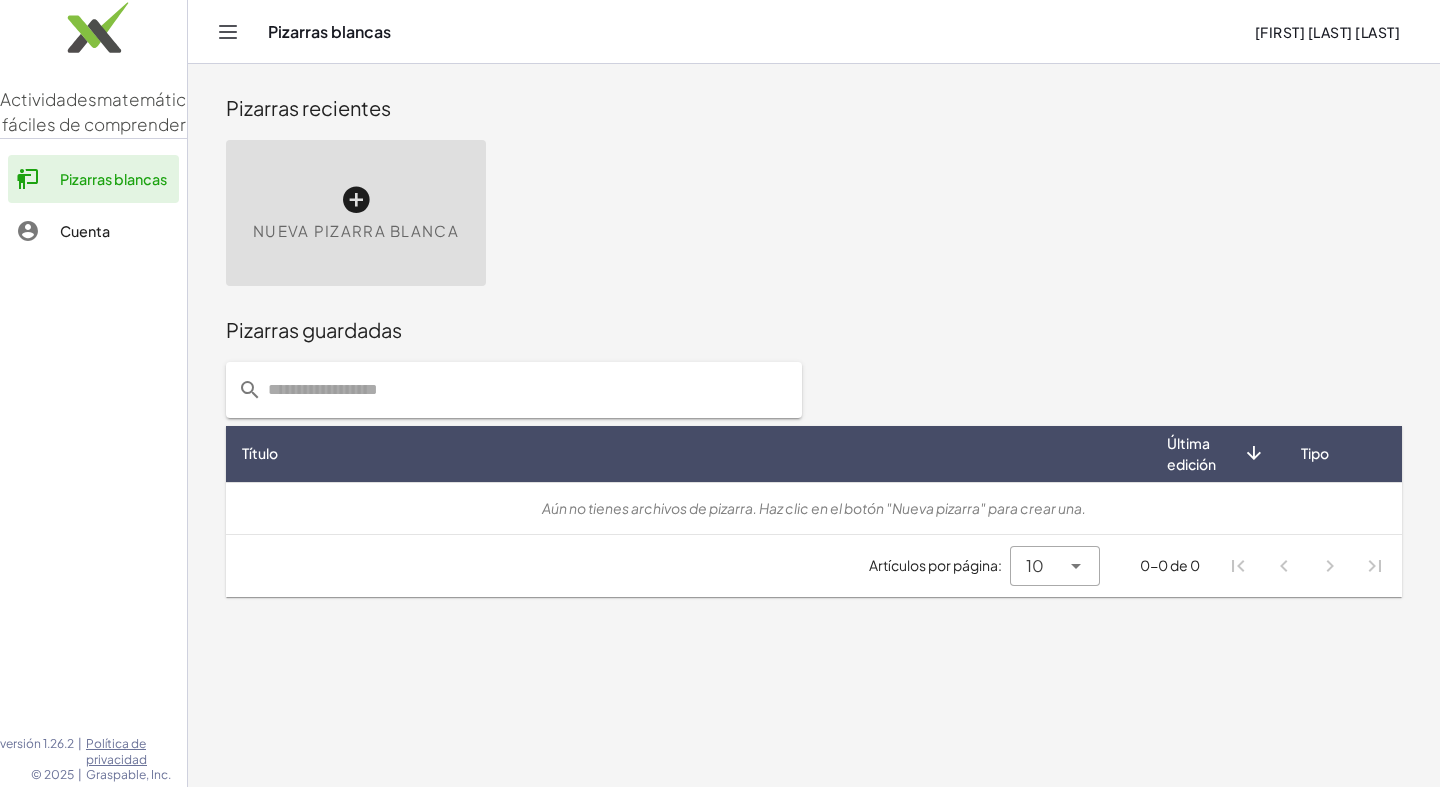 click at bounding box center (1253, 453) 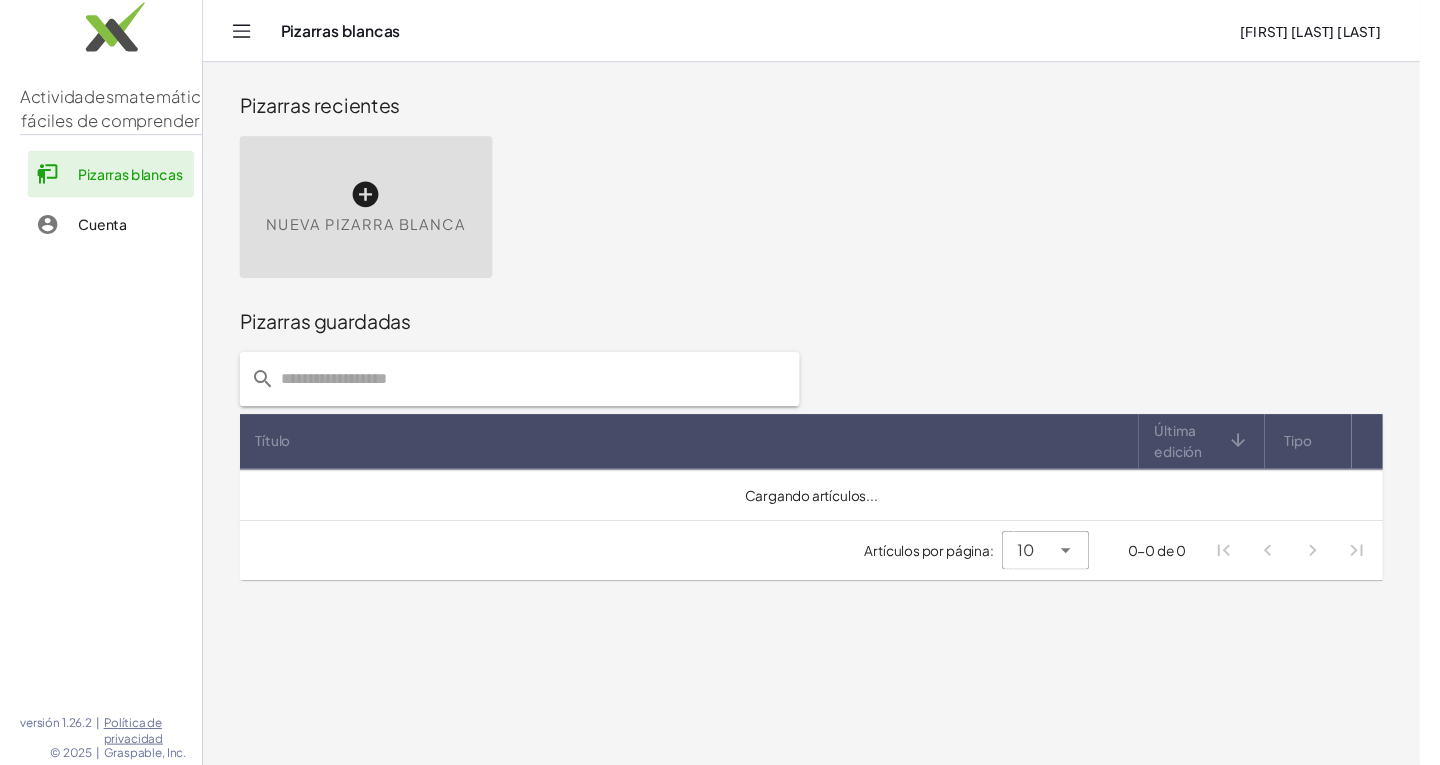 scroll, scrollTop: 0, scrollLeft: 0, axis: both 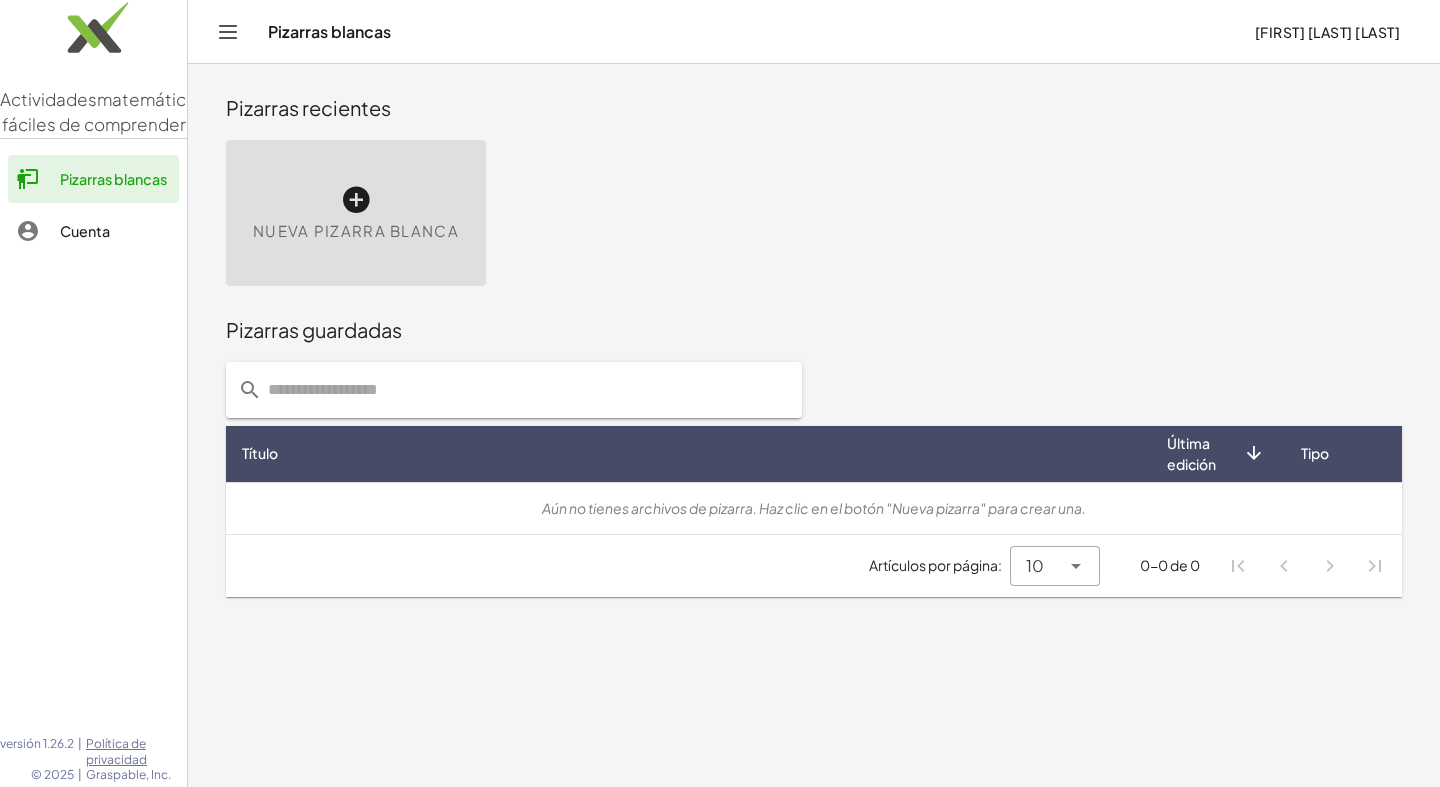 click 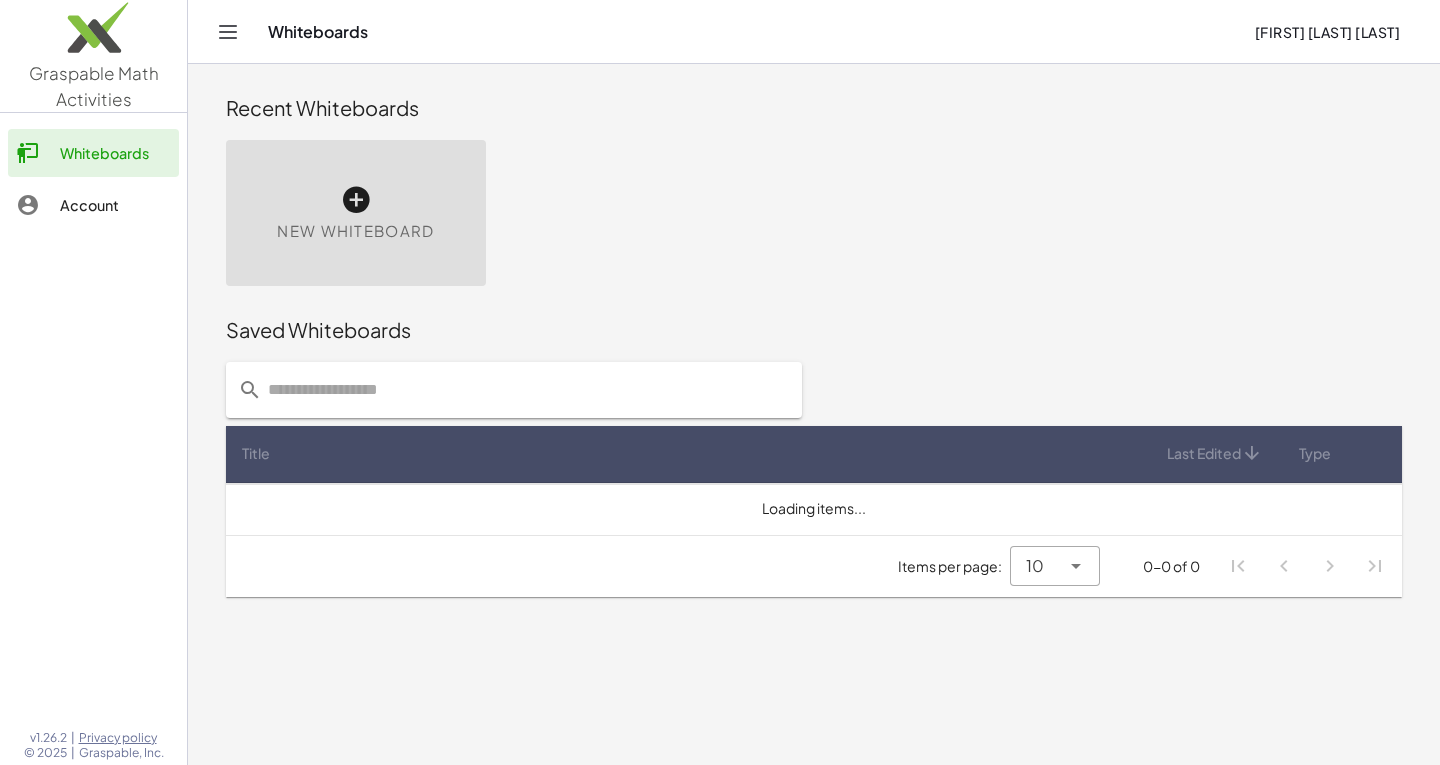 scroll, scrollTop: 0, scrollLeft: 0, axis: both 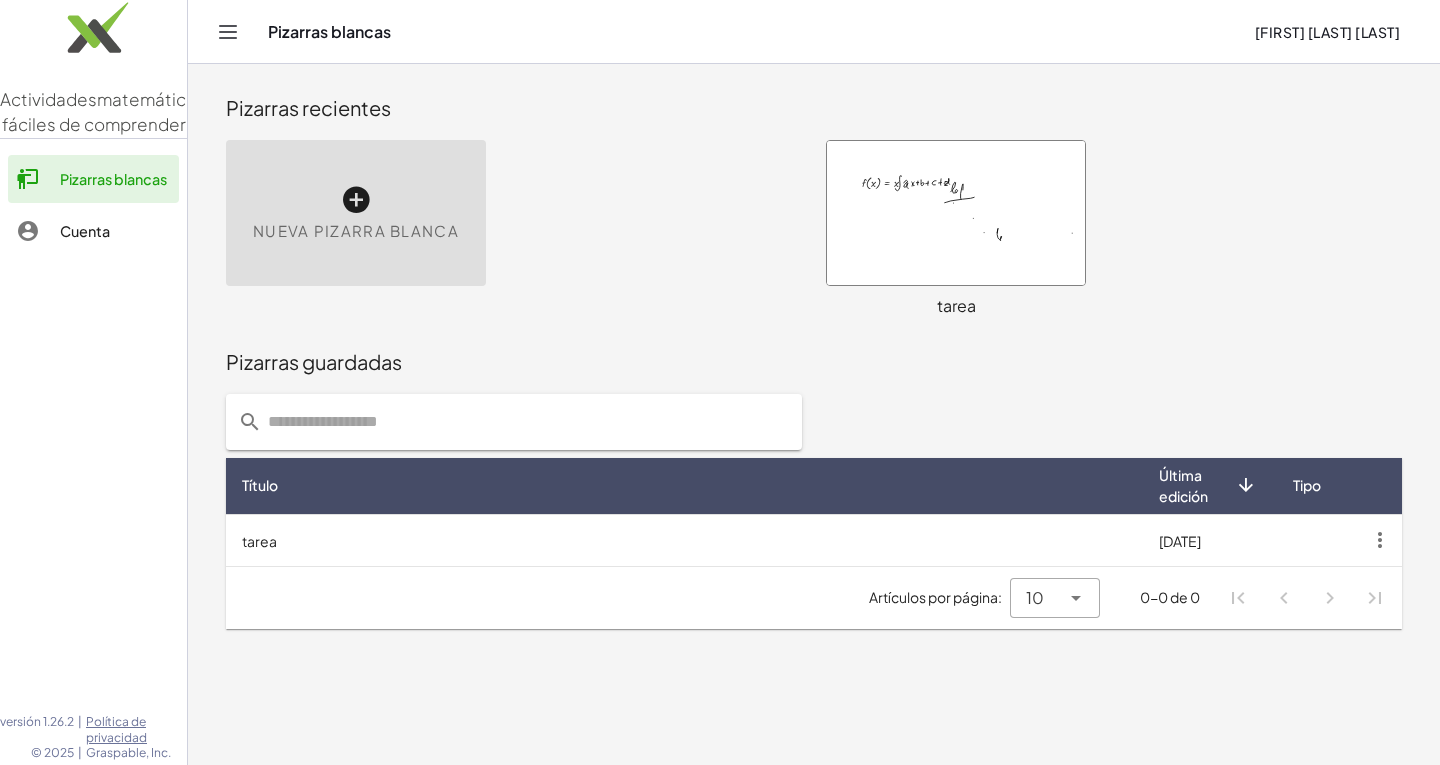click at bounding box center (956, 213) 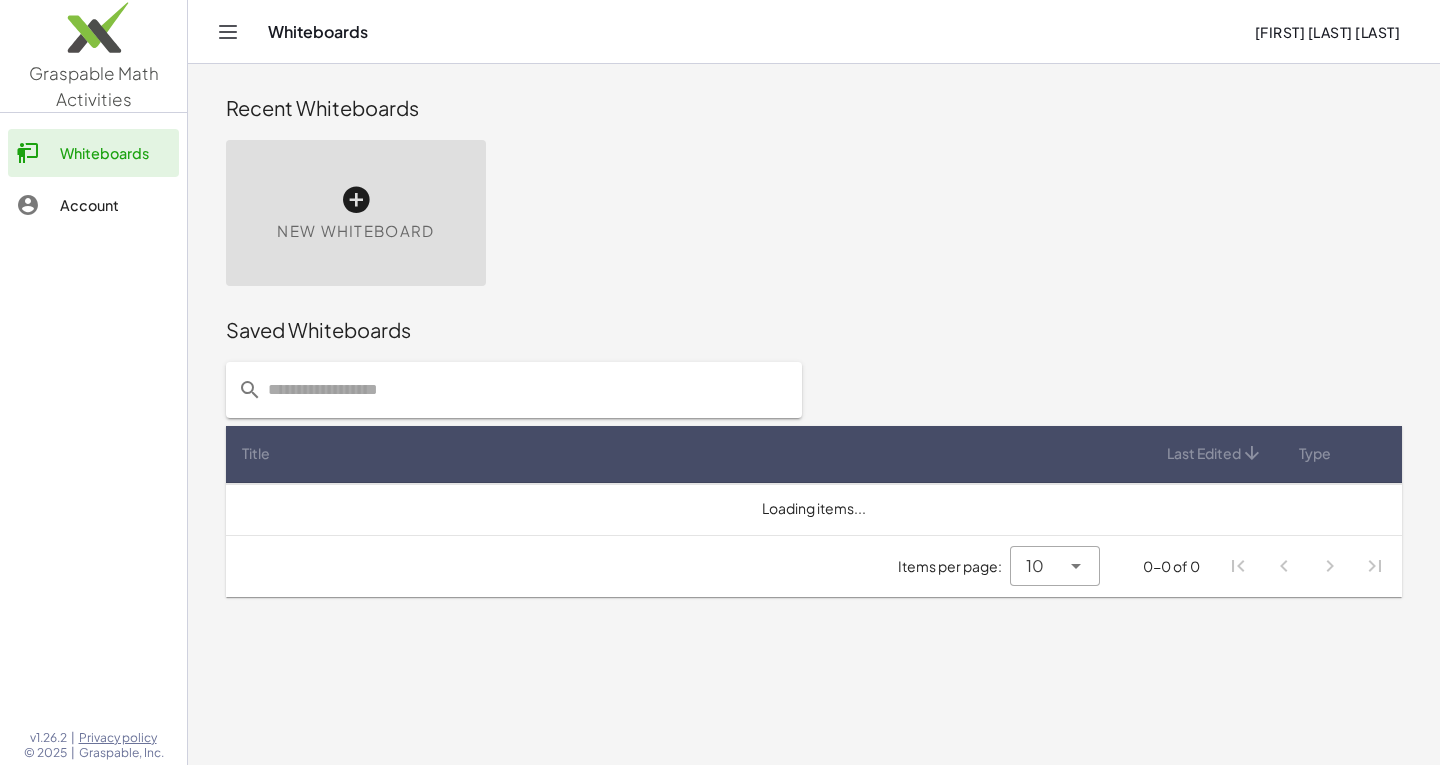 scroll, scrollTop: 0, scrollLeft: 0, axis: both 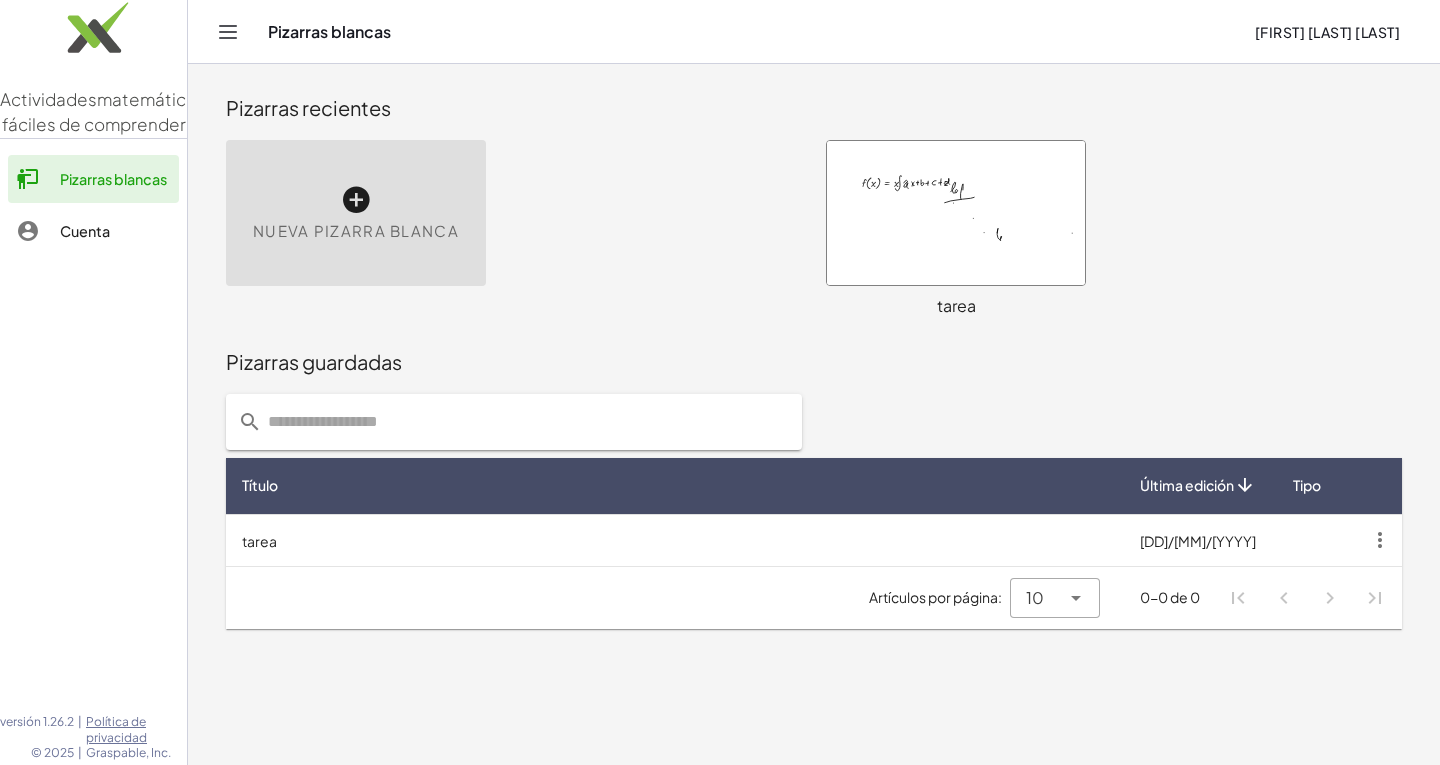 drag, startPoint x: 937, startPoint y: 269, endPoint x: 897, endPoint y: 219, distance: 64.03124 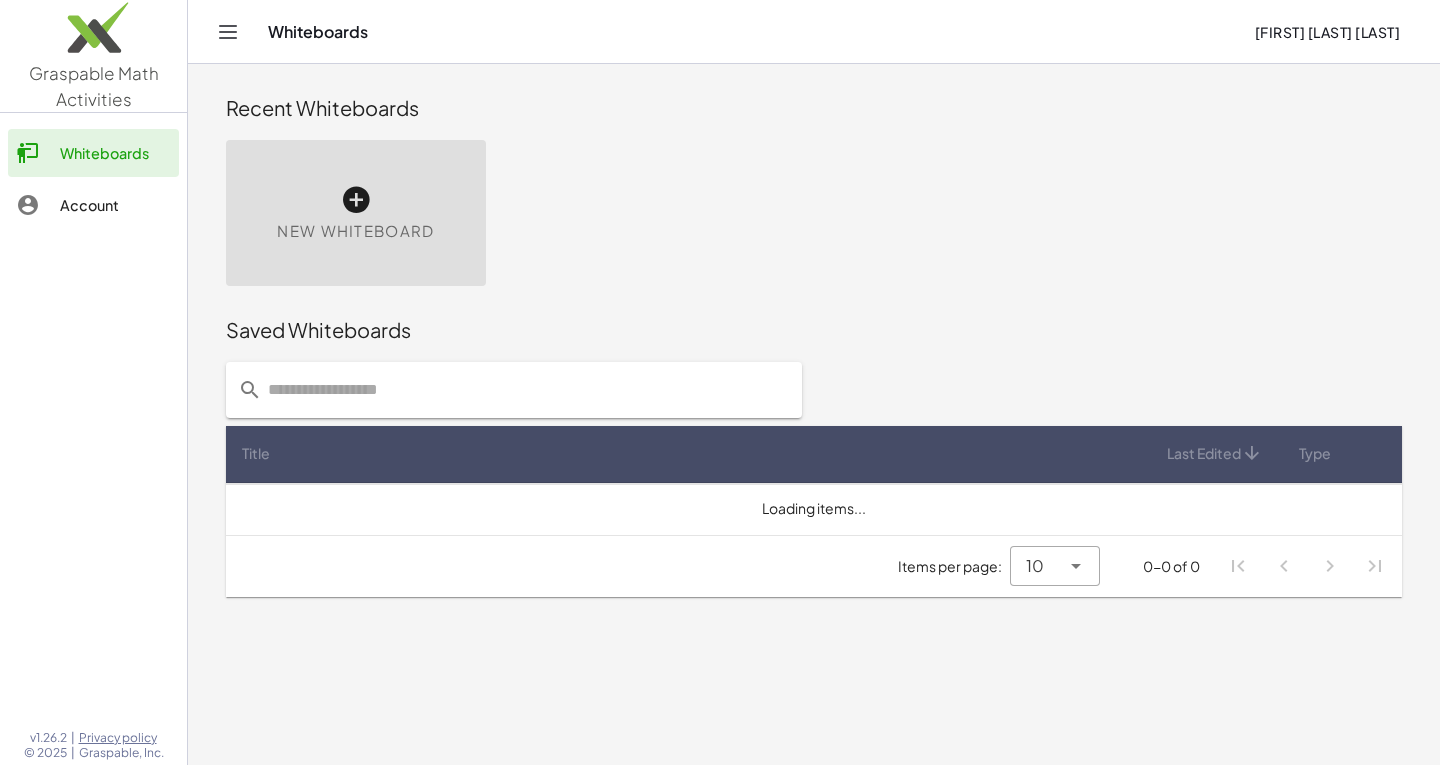 scroll, scrollTop: 0, scrollLeft: 0, axis: both 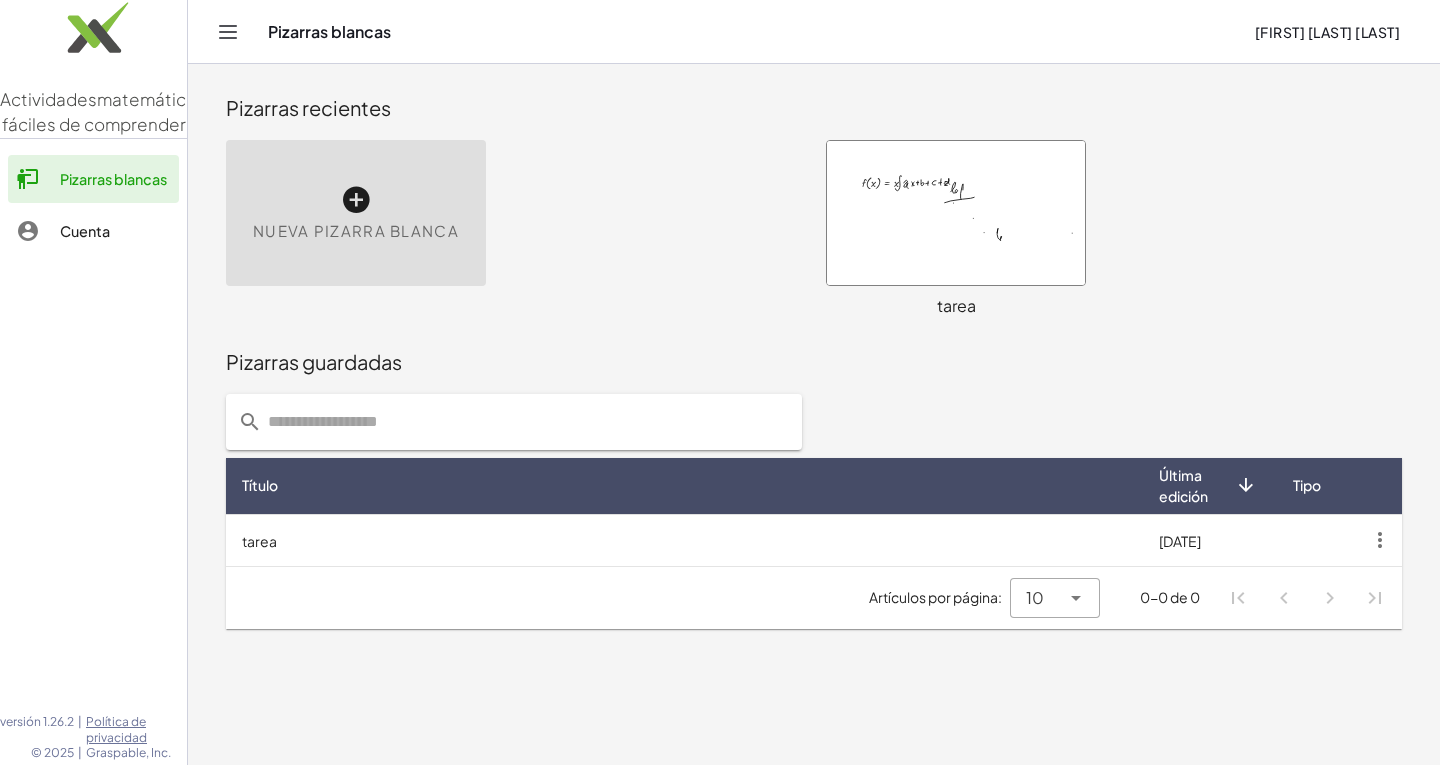 click at bounding box center [1245, 485] 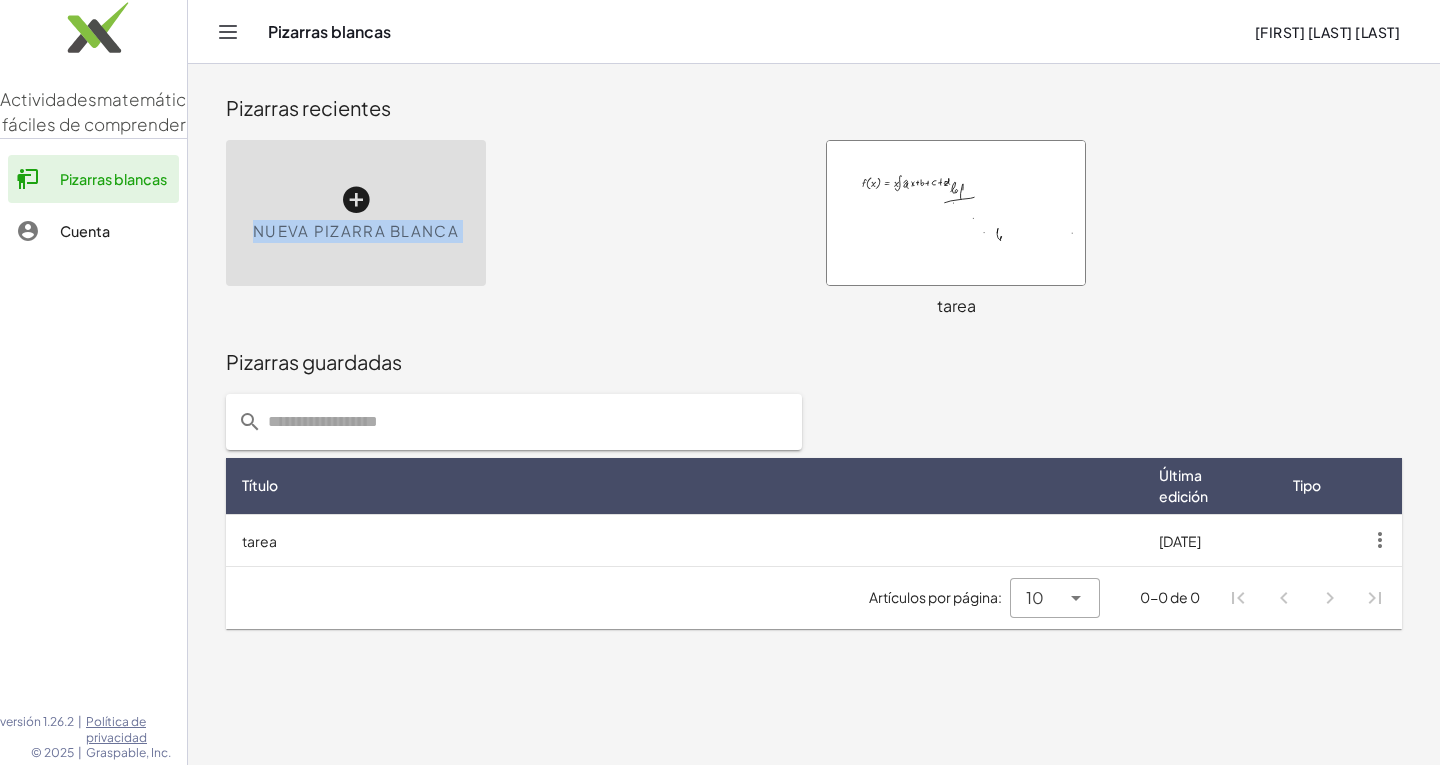 drag, startPoint x: 1016, startPoint y: 237, endPoint x: 318, endPoint y: 108, distance: 709.8204 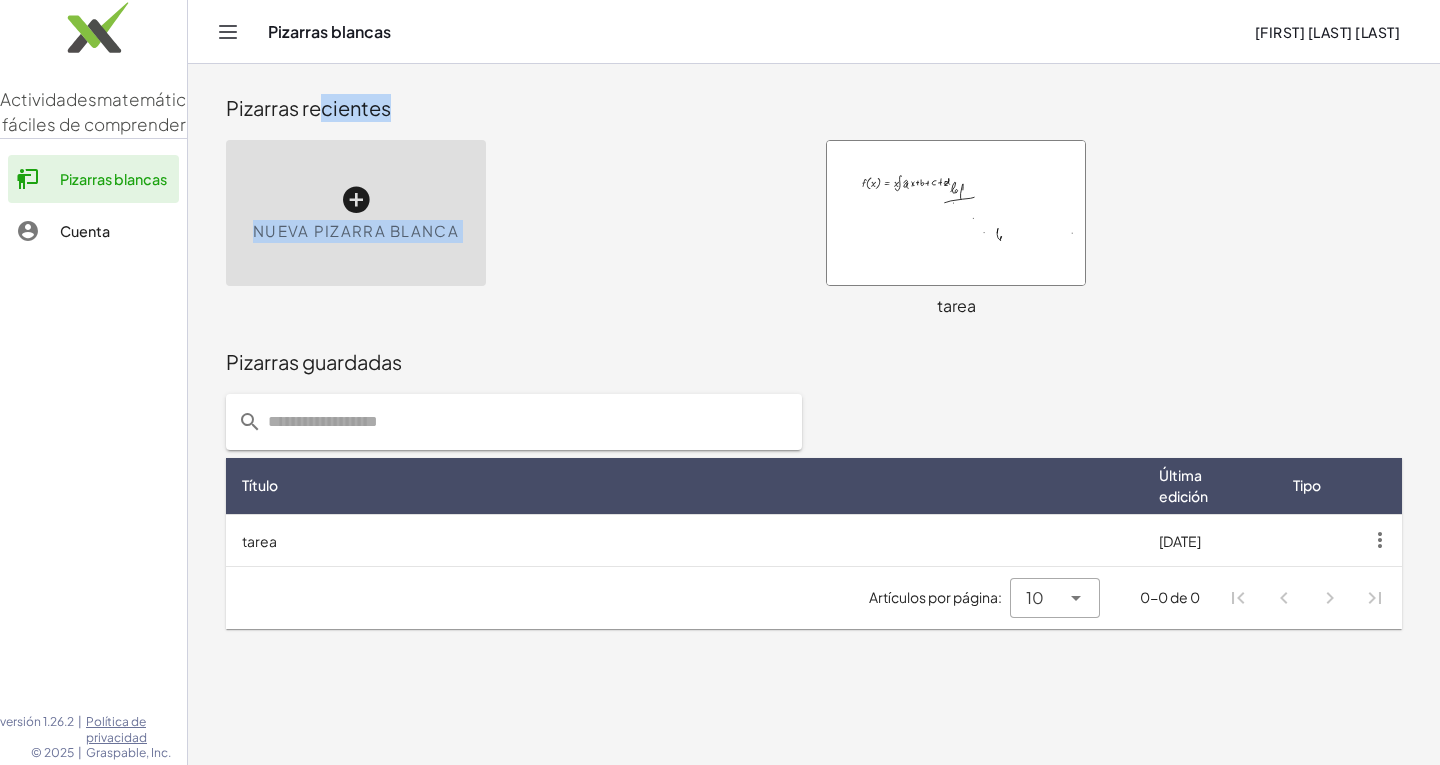 click on "Nueva pizarra blanca" at bounding box center [356, 213] 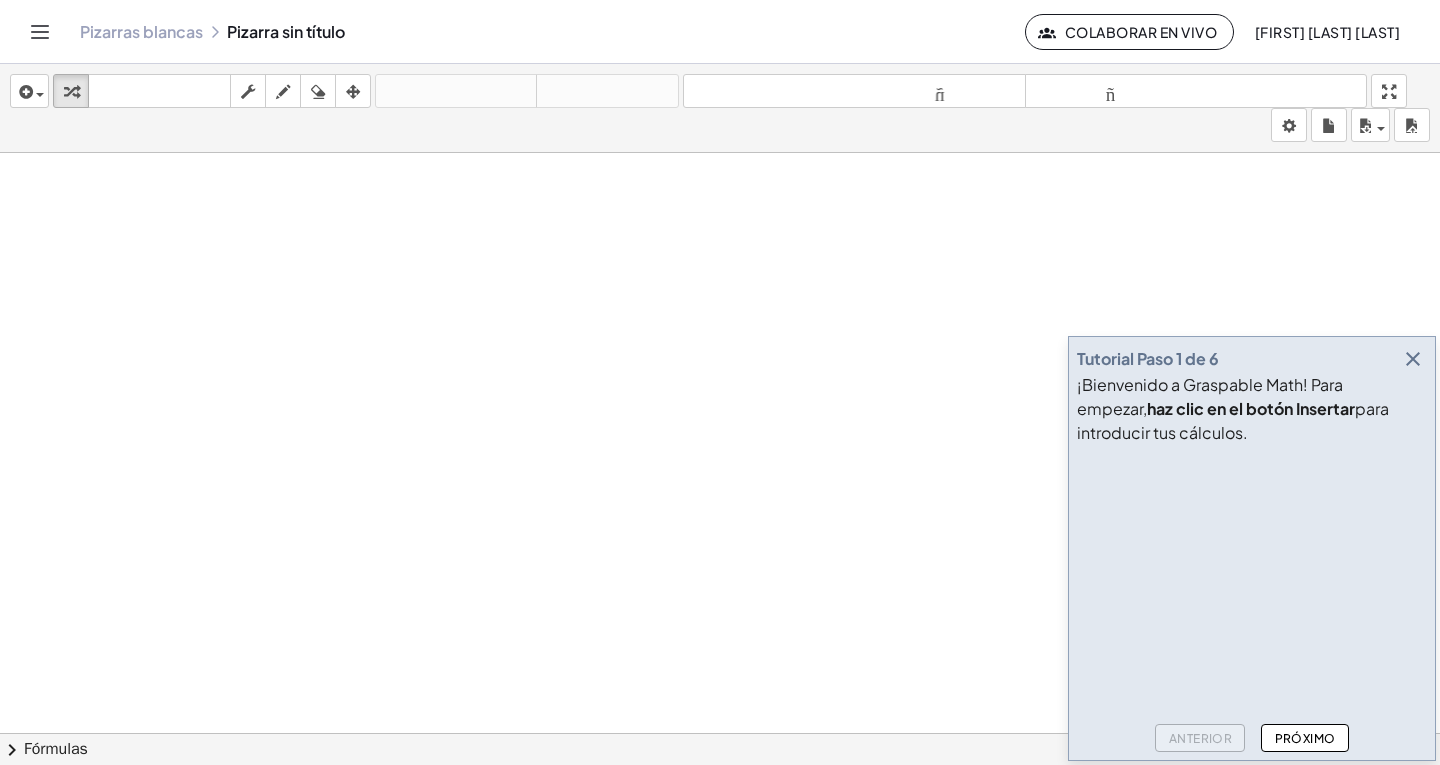 drag, startPoint x: 719, startPoint y: 383, endPoint x: 1047, endPoint y: 529, distance: 359.02646 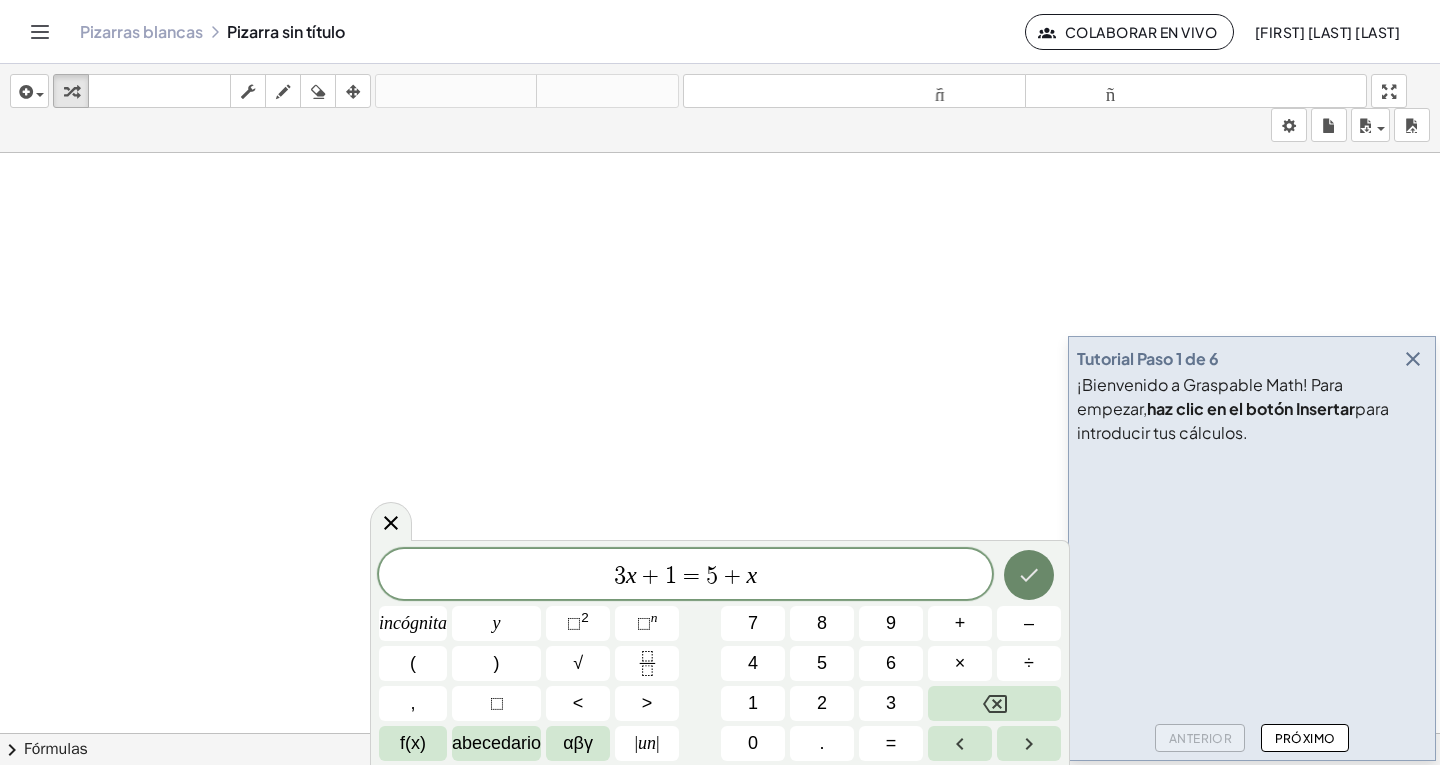 click 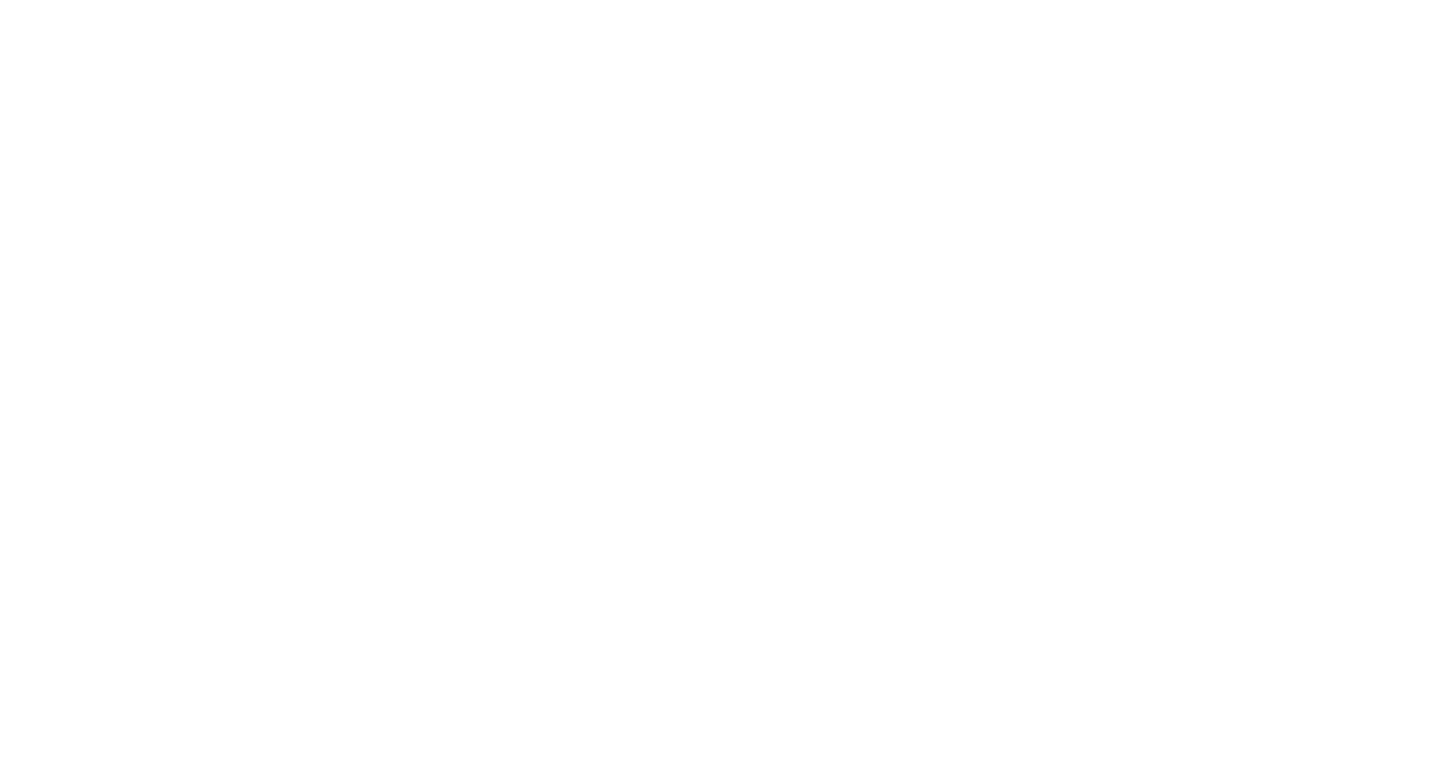 scroll, scrollTop: 0, scrollLeft: 0, axis: both 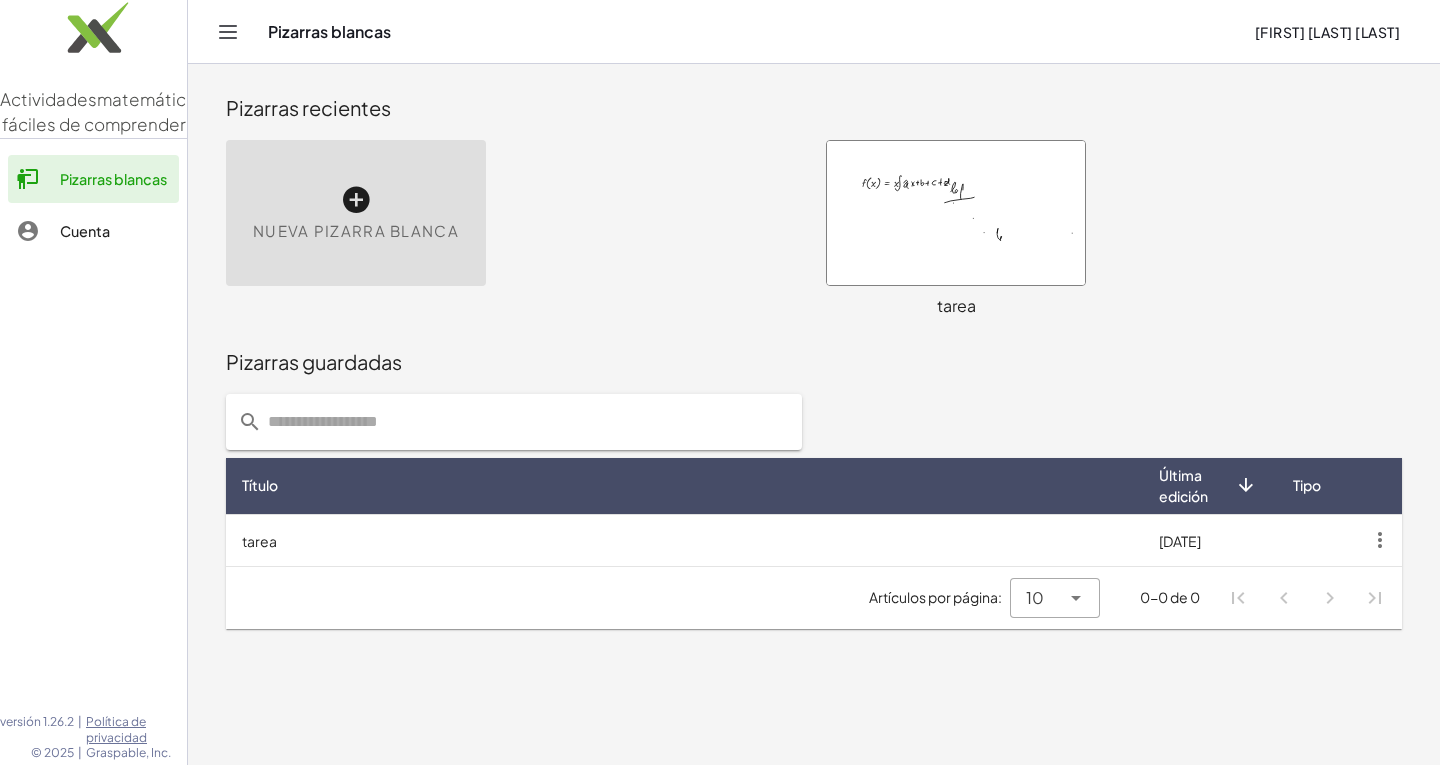 click at bounding box center [956, 213] 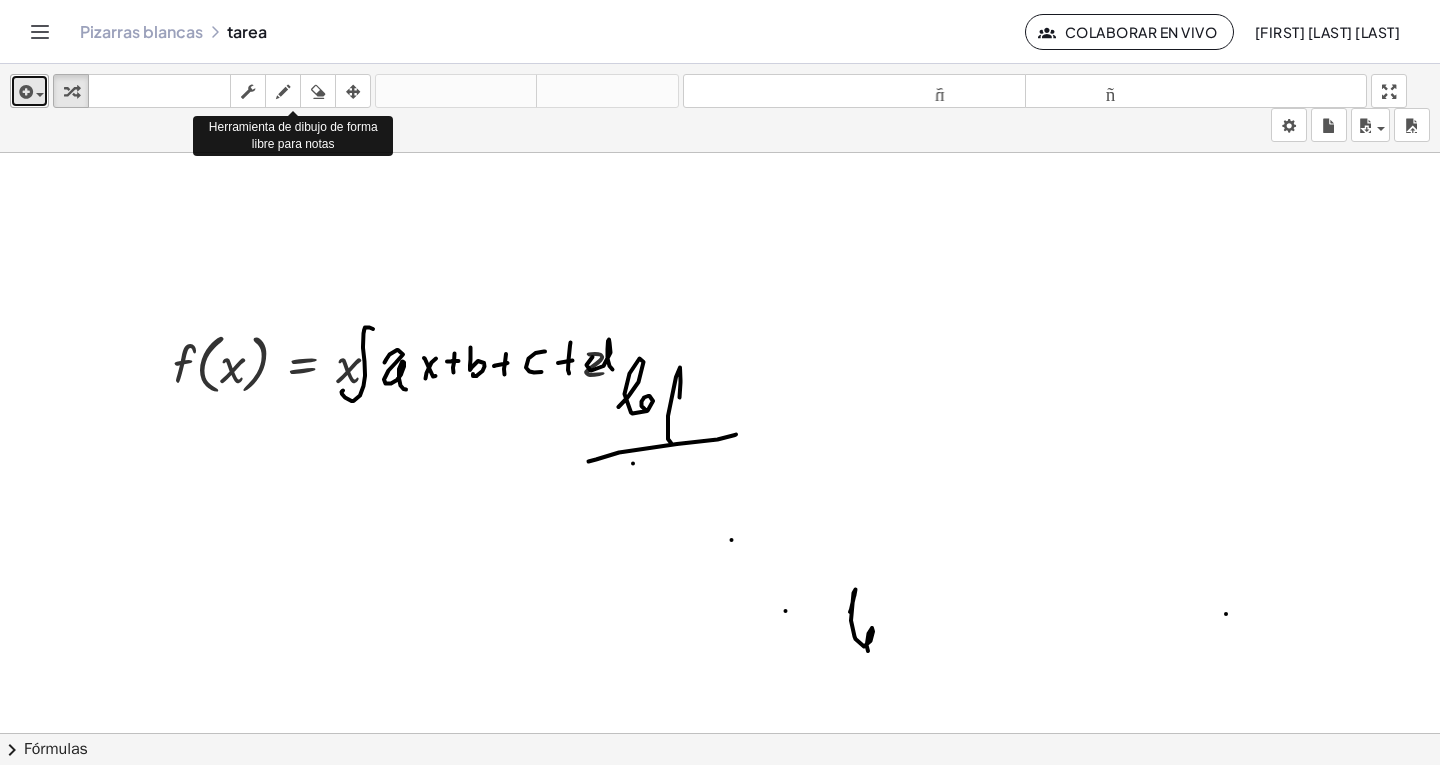click on "insertar" at bounding box center (29, 91) 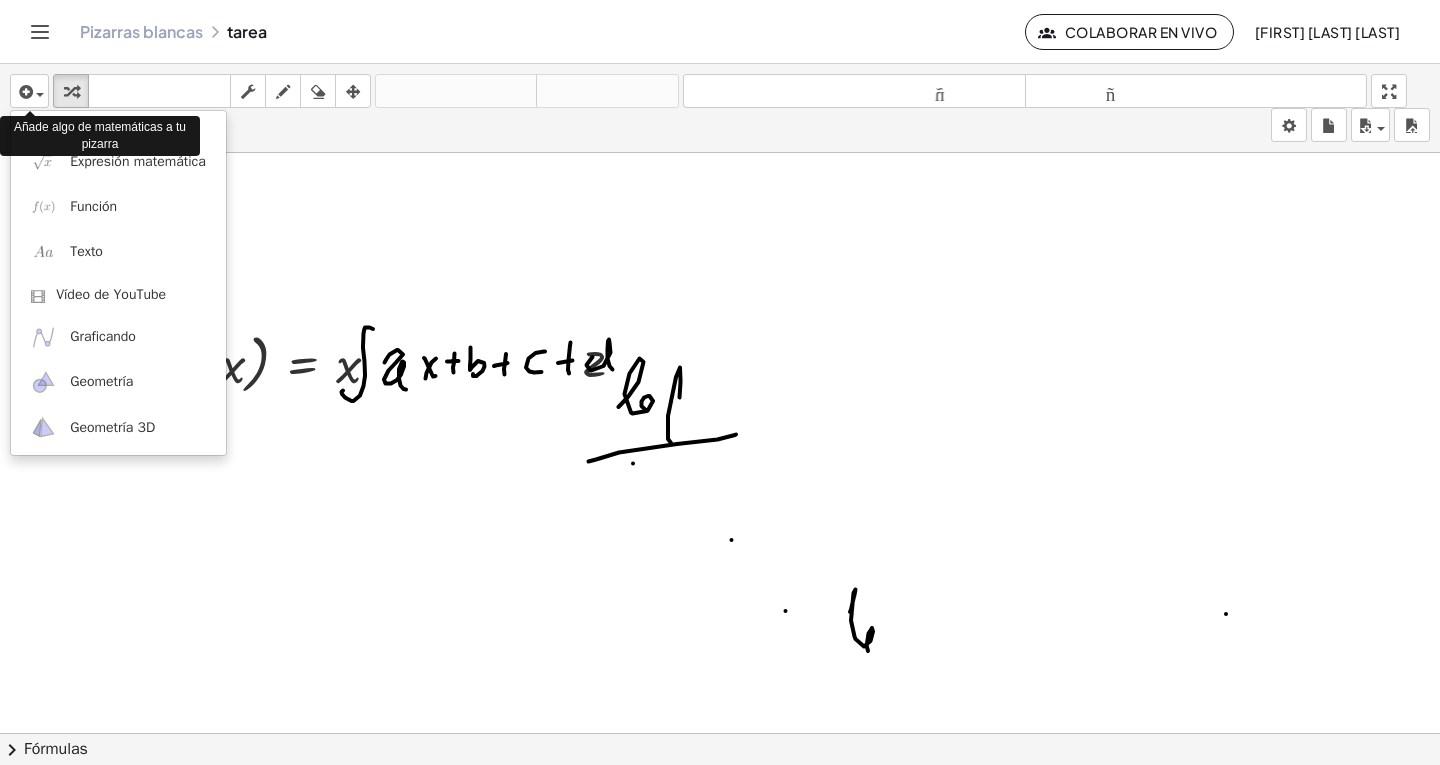 click on "Pizarras blancas tarea Colaborar en vivo Aníbal Puma Quispe" at bounding box center [720, 31] 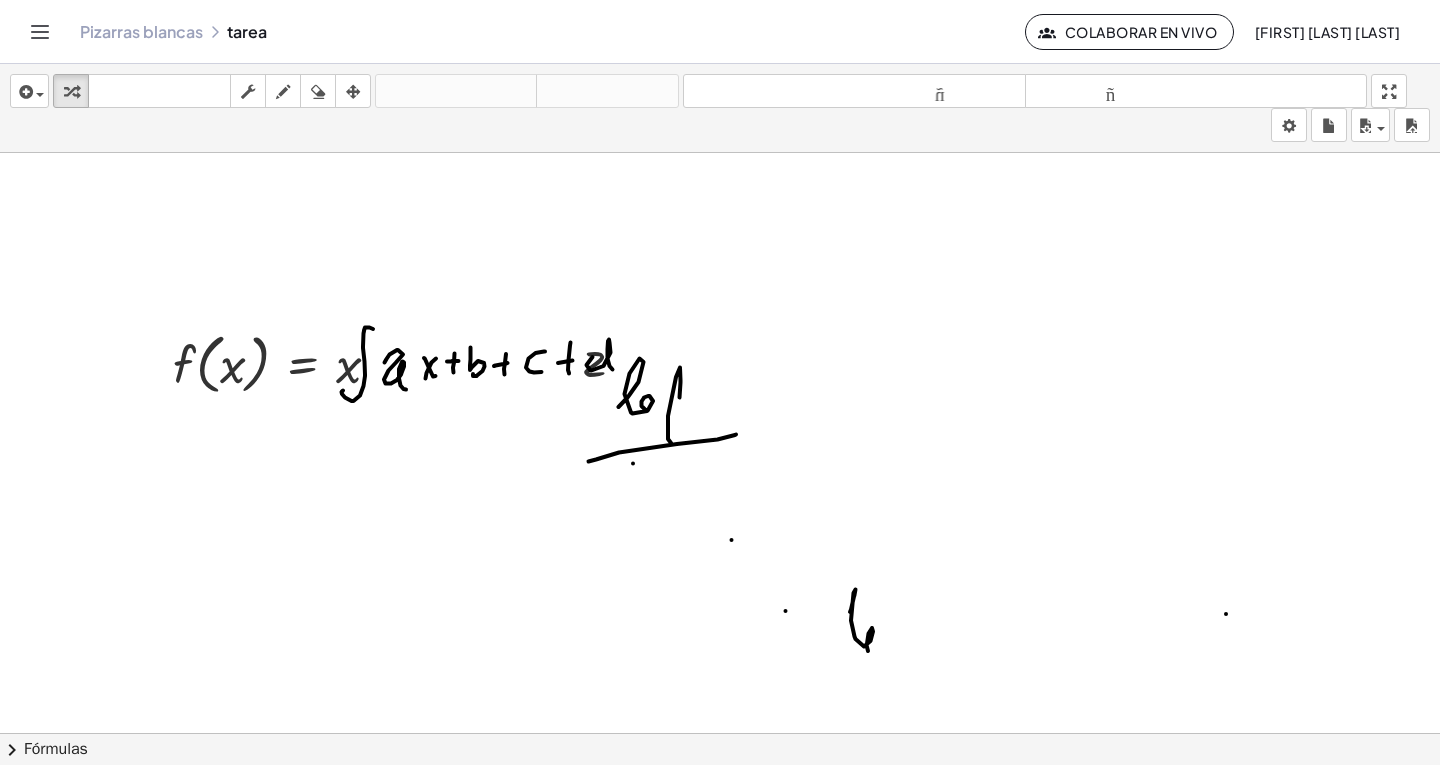 click 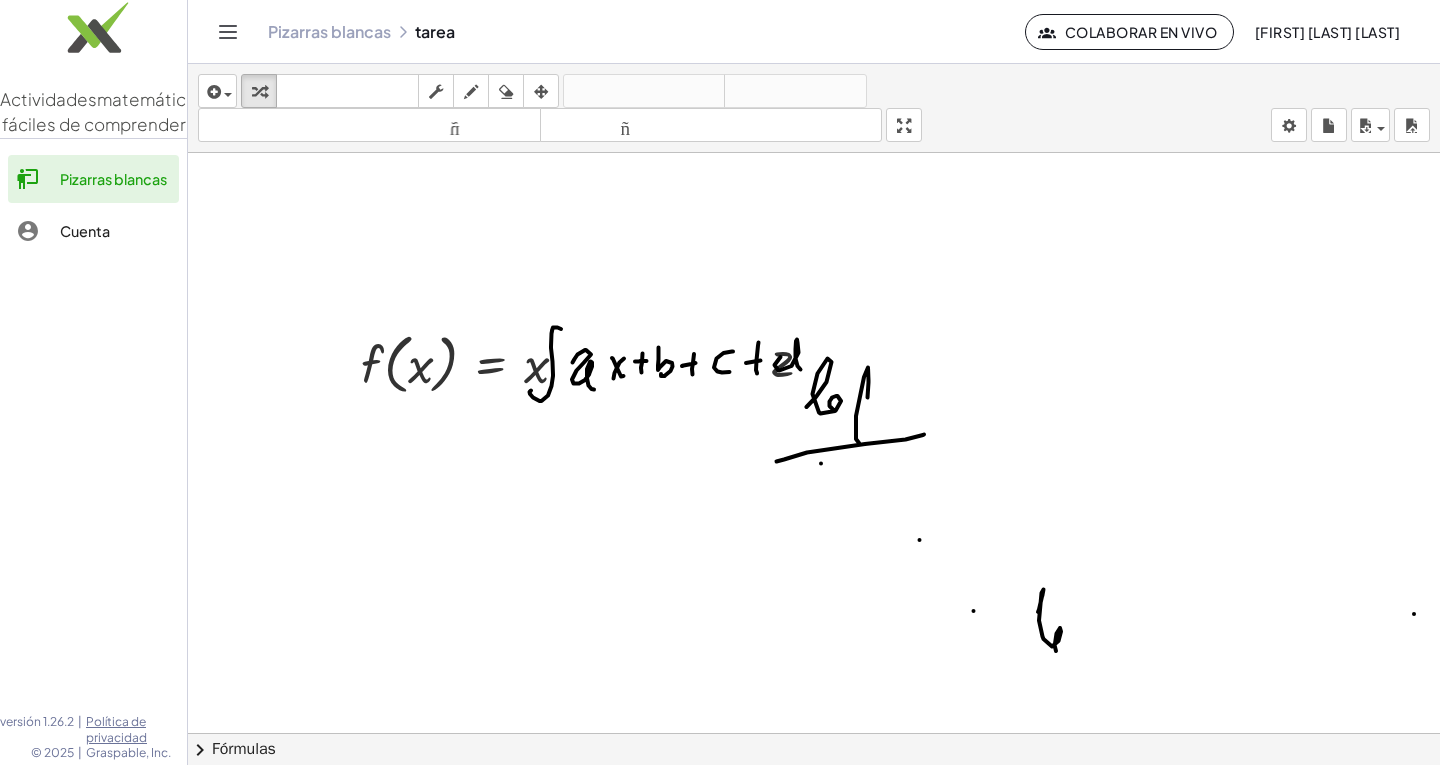 click 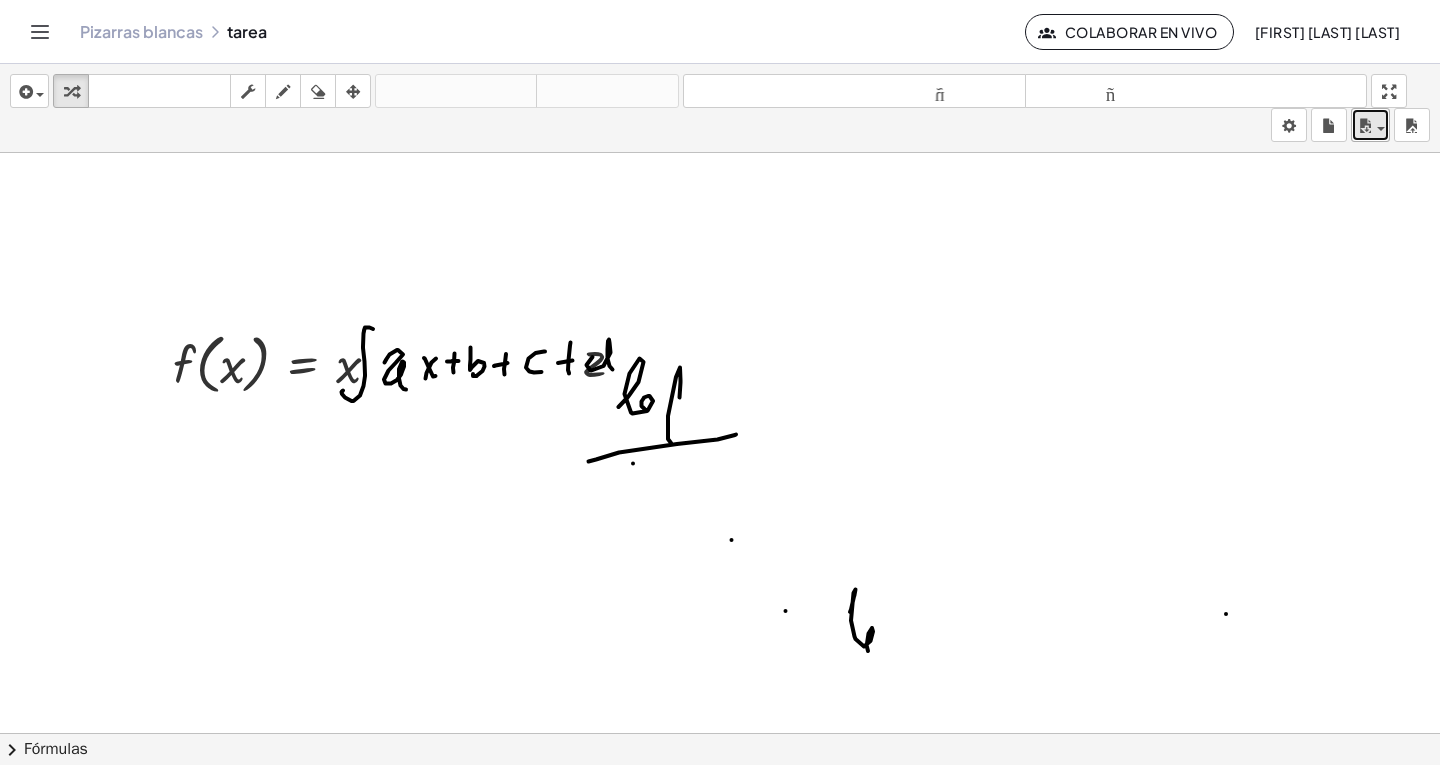 click at bounding box center [1381, 129] 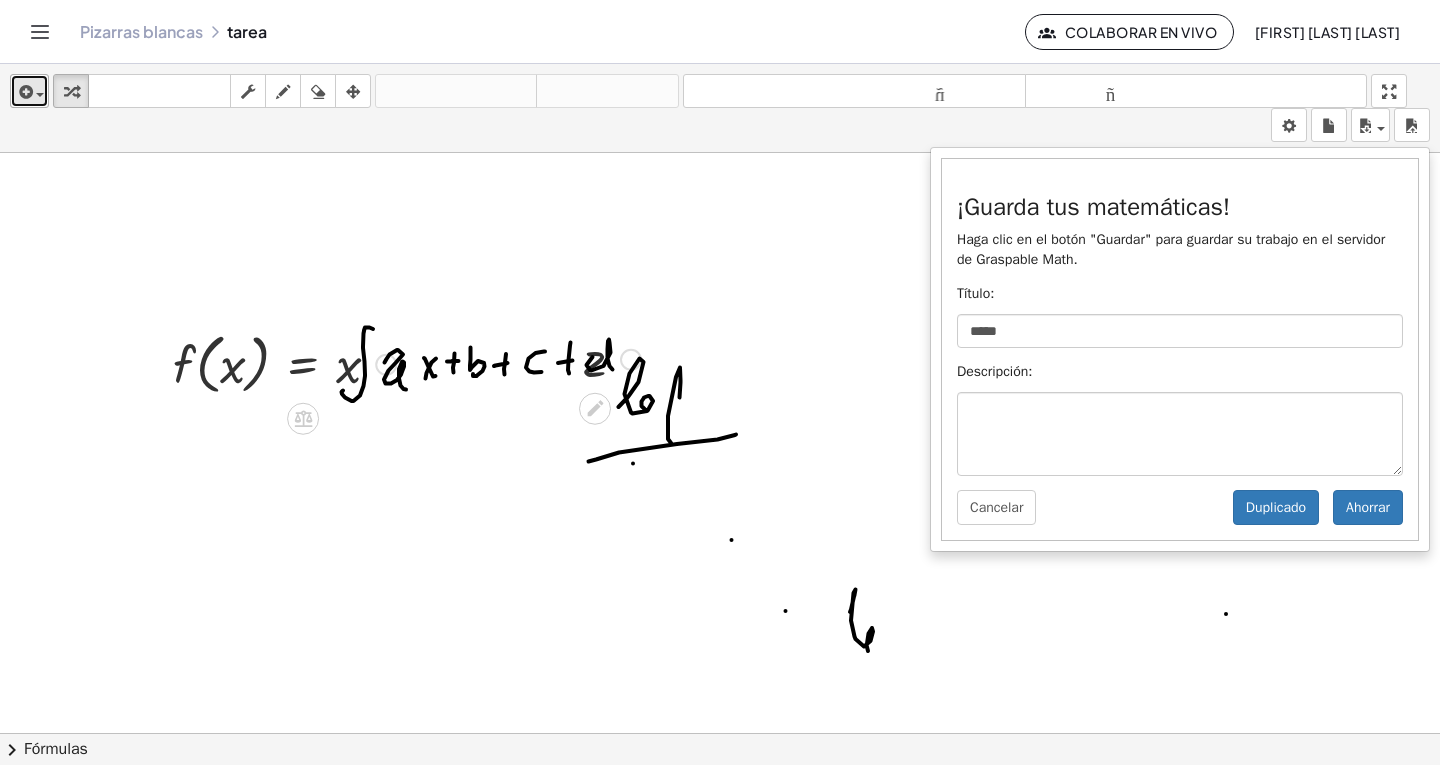 click at bounding box center (40, 95) 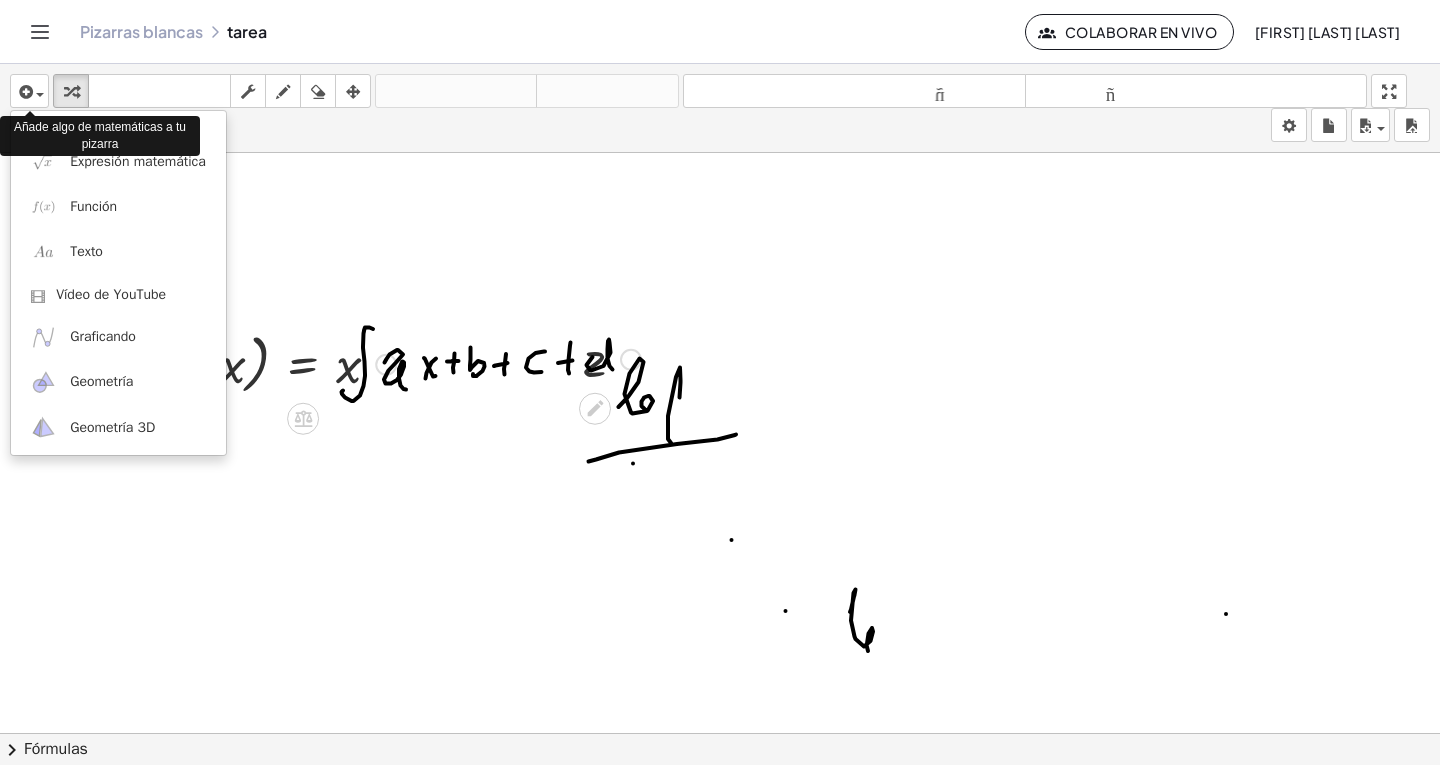 click 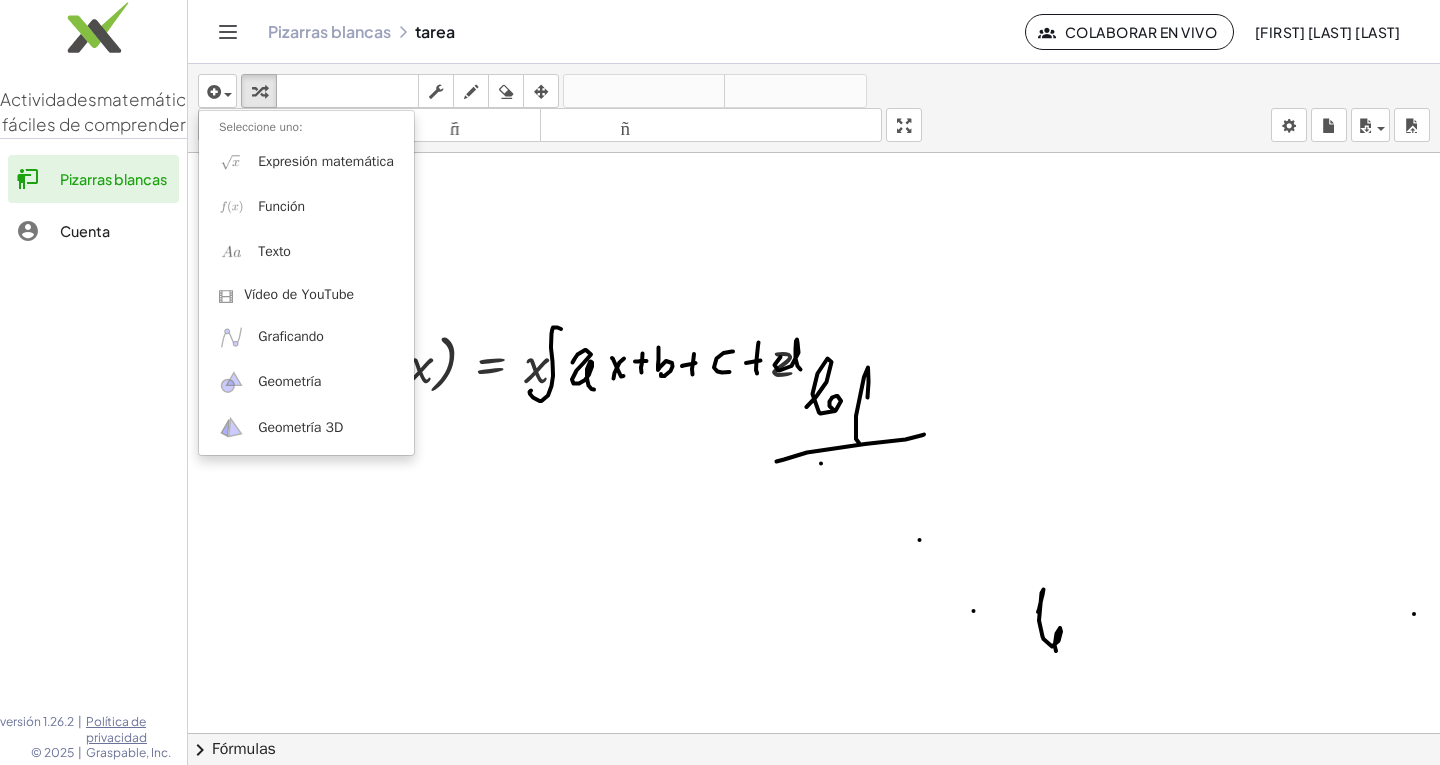click on "Cuenta" at bounding box center [85, 231] 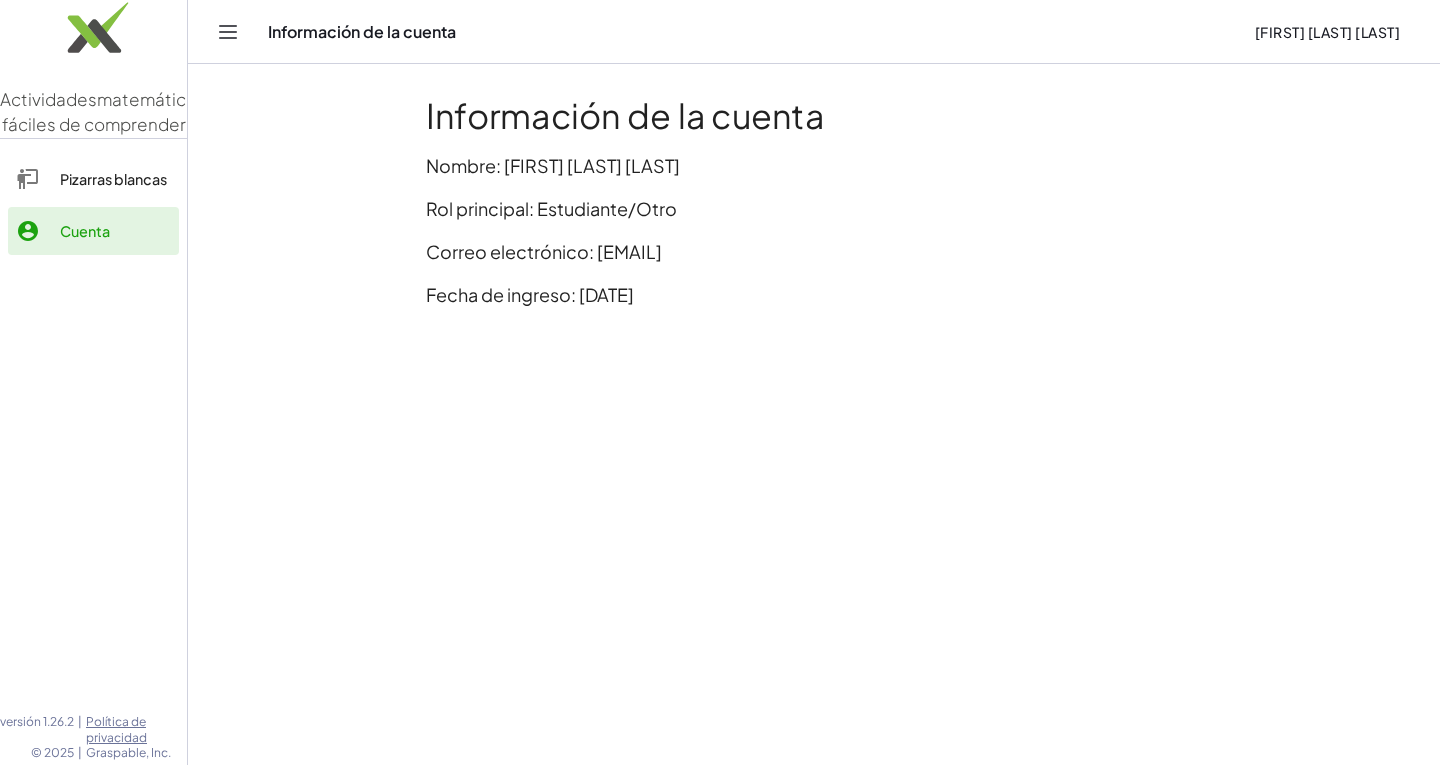 click on "Pizarras blancas" at bounding box center (113, 179) 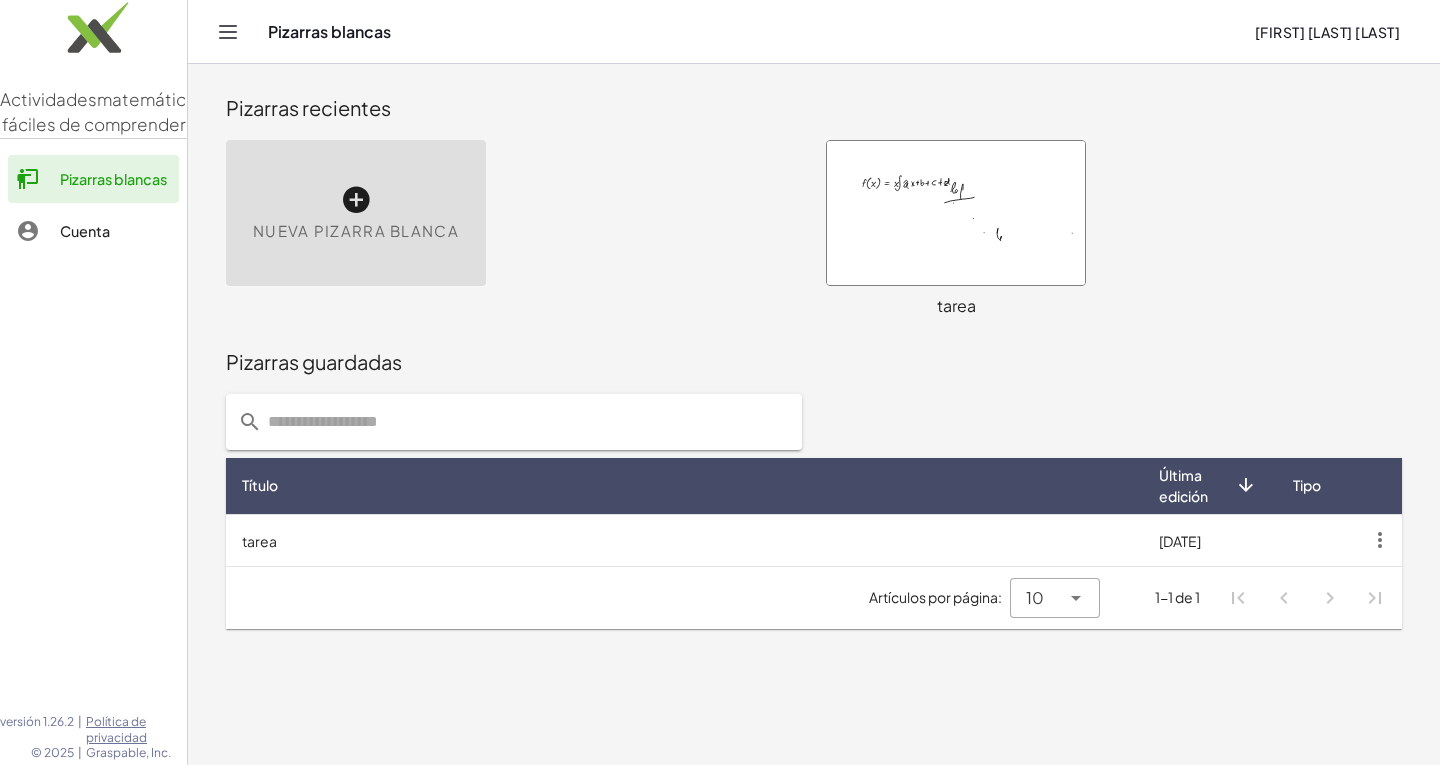 click at bounding box center (956, 213) 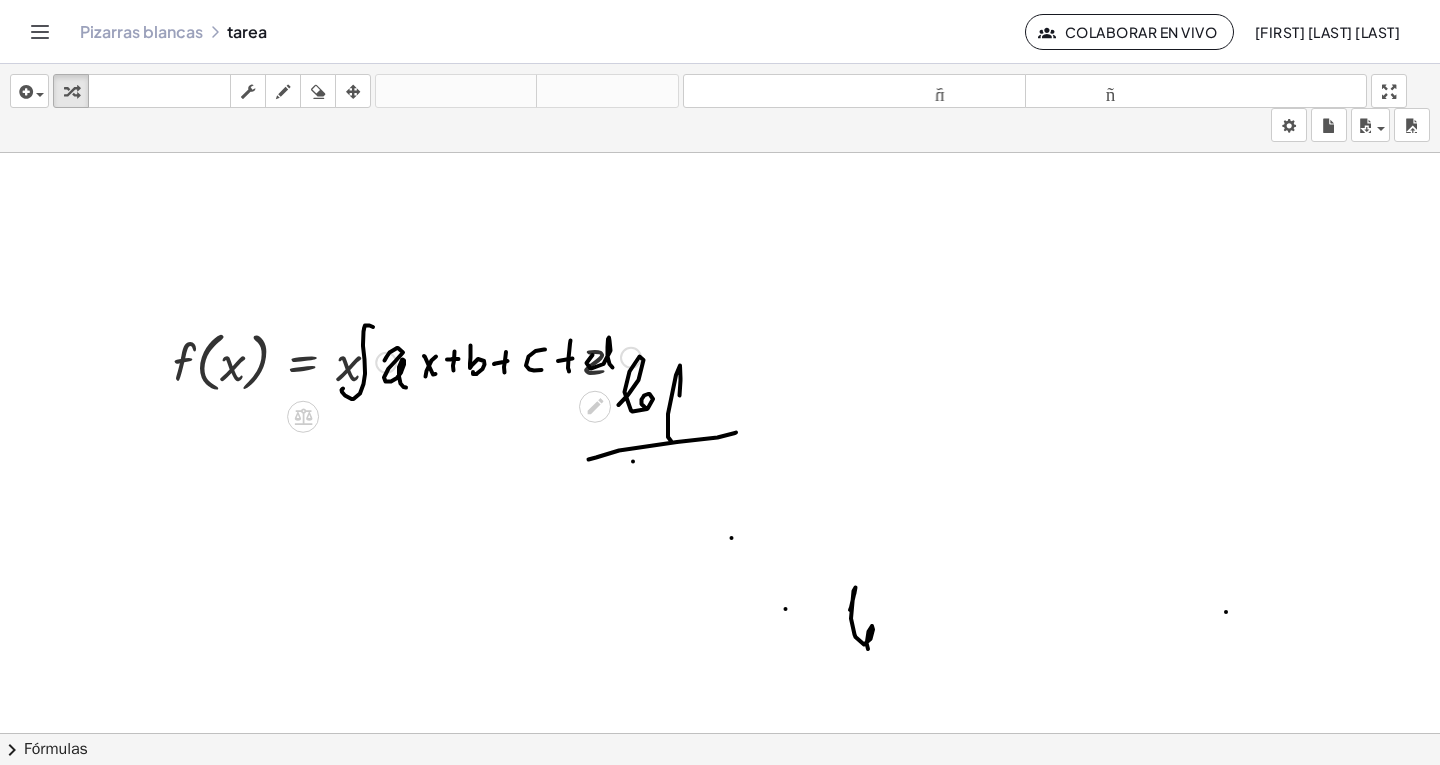 scroll, scrollTop: 0, scrollLeft: 0, axis: both 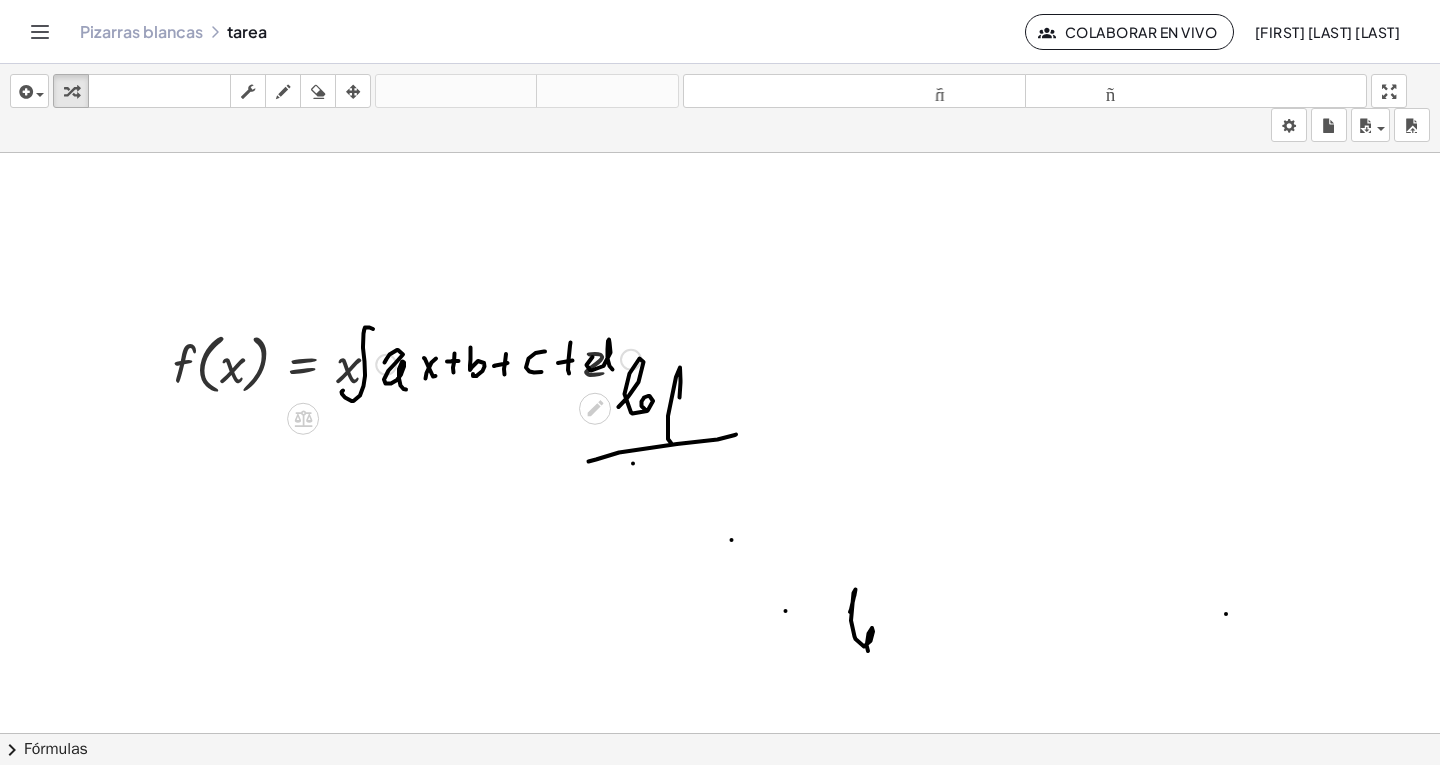 click on "[FIRST] [LAST] [LAST]" at bounding box center [1327, 32] 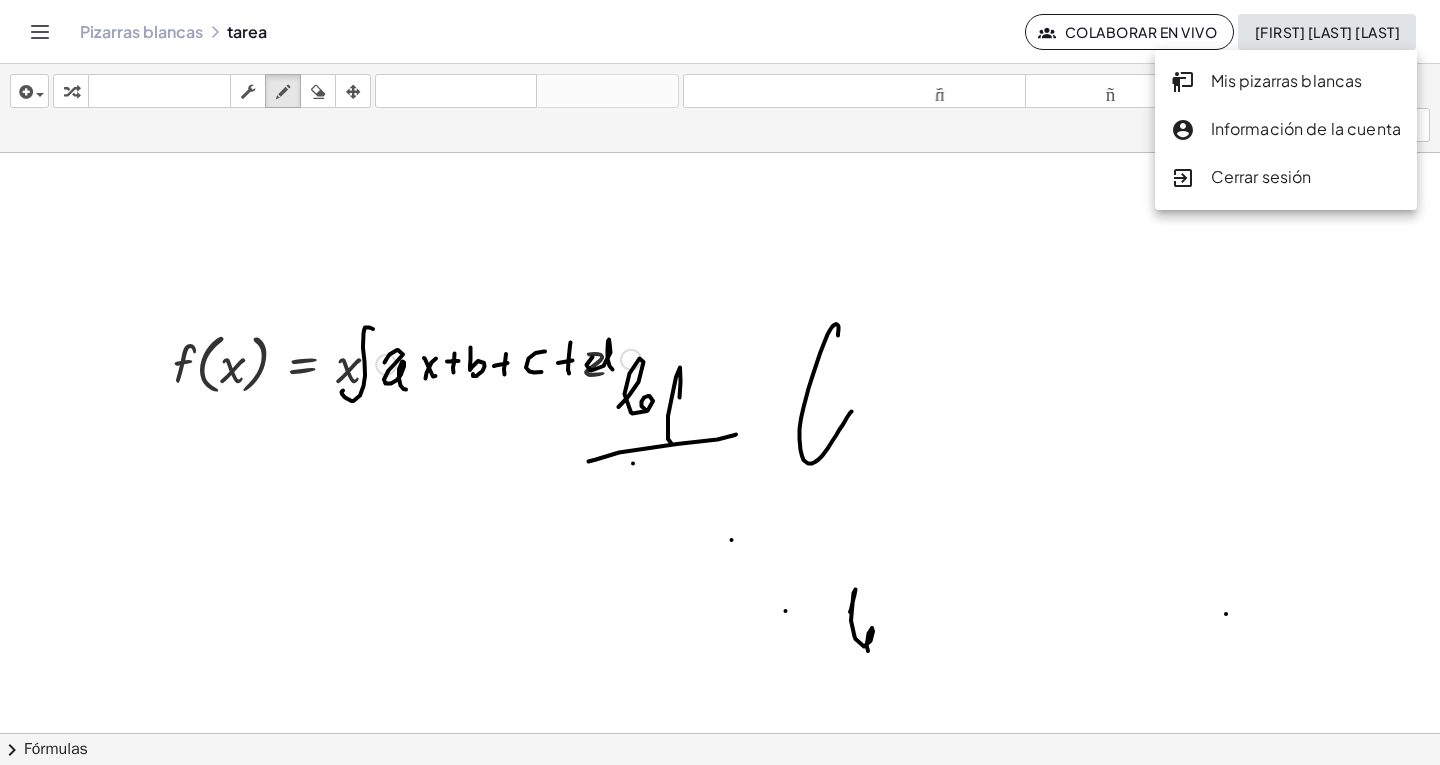 click on "Pizarras blancas" at bounding box center (141, 31) 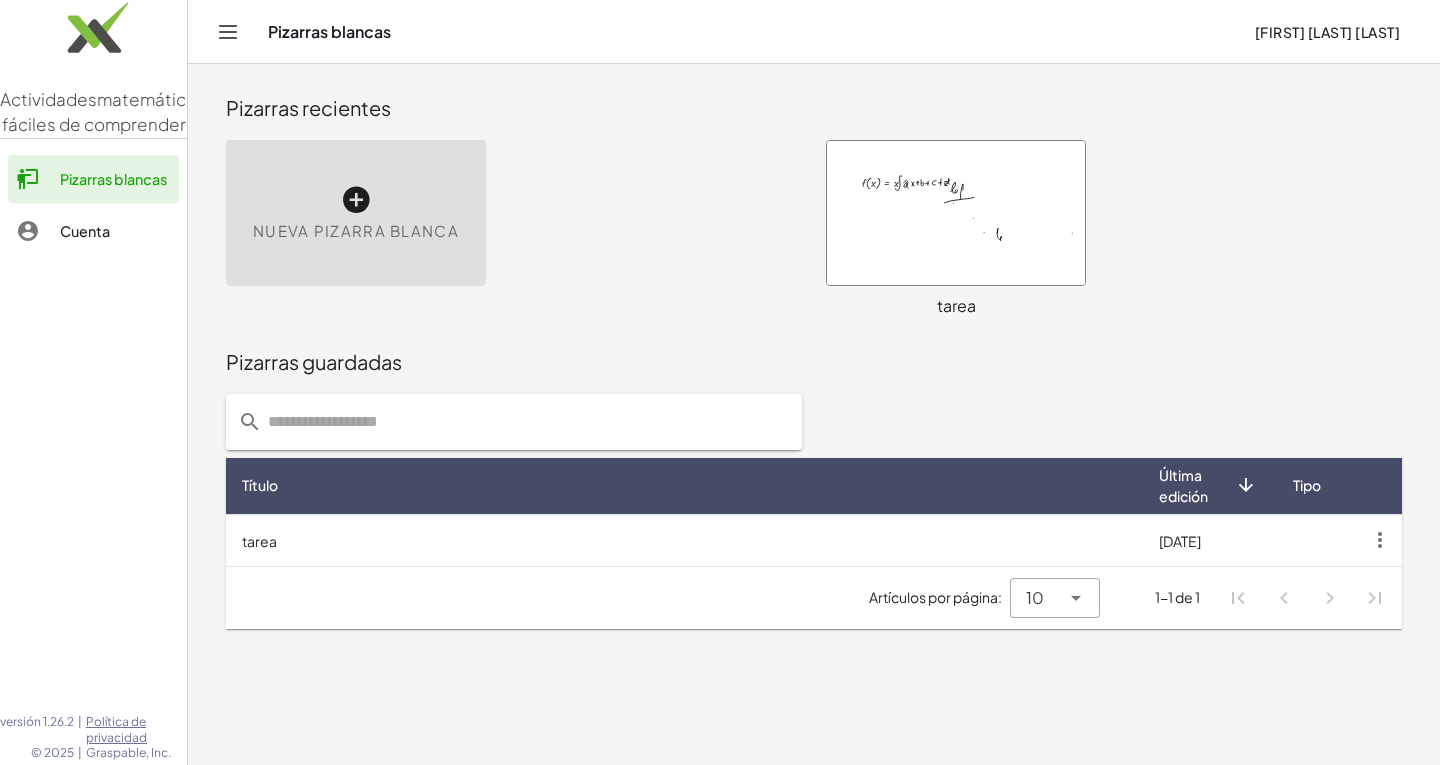 click on "tarea" at bounding box center (956, 306) 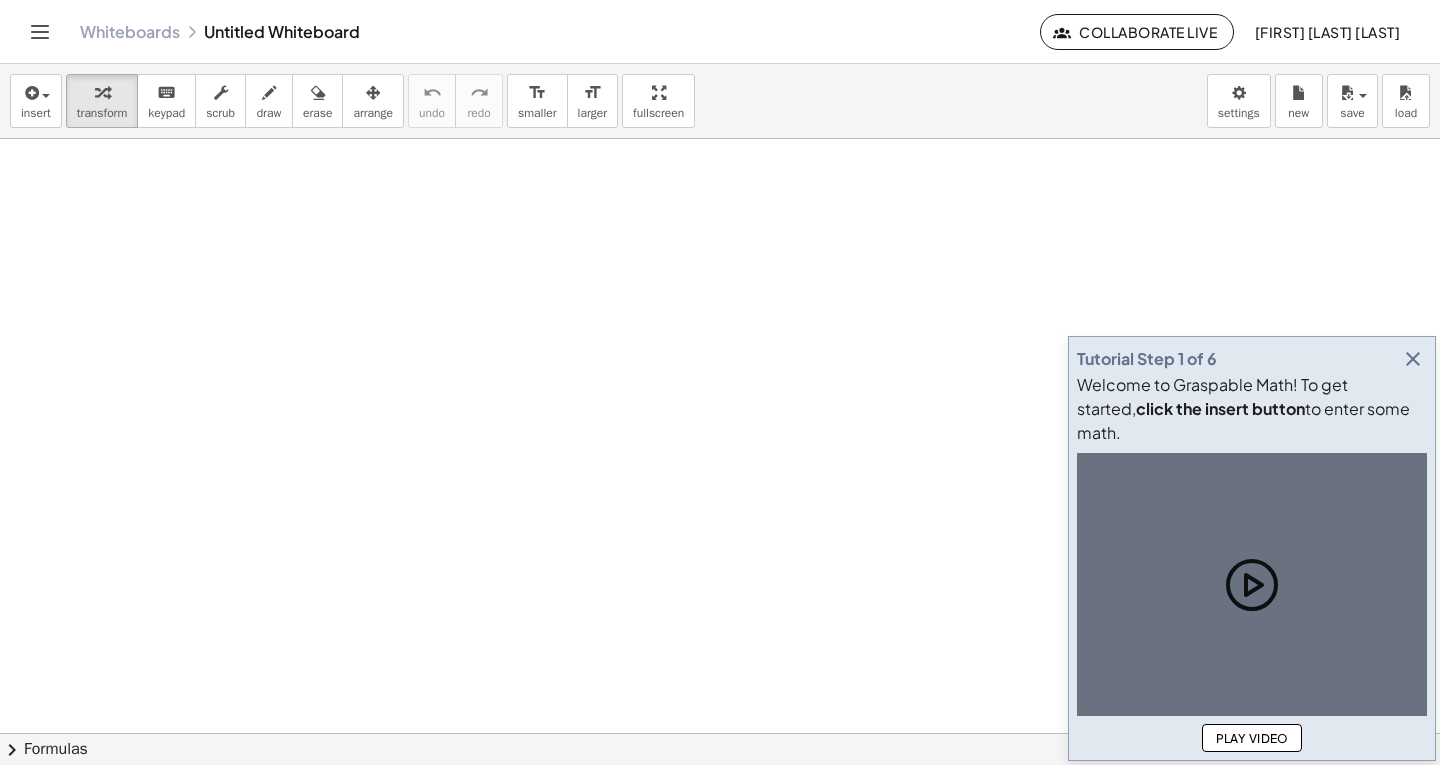 scroll, scrollTop: 0, scrollLeft: 0, axis: both 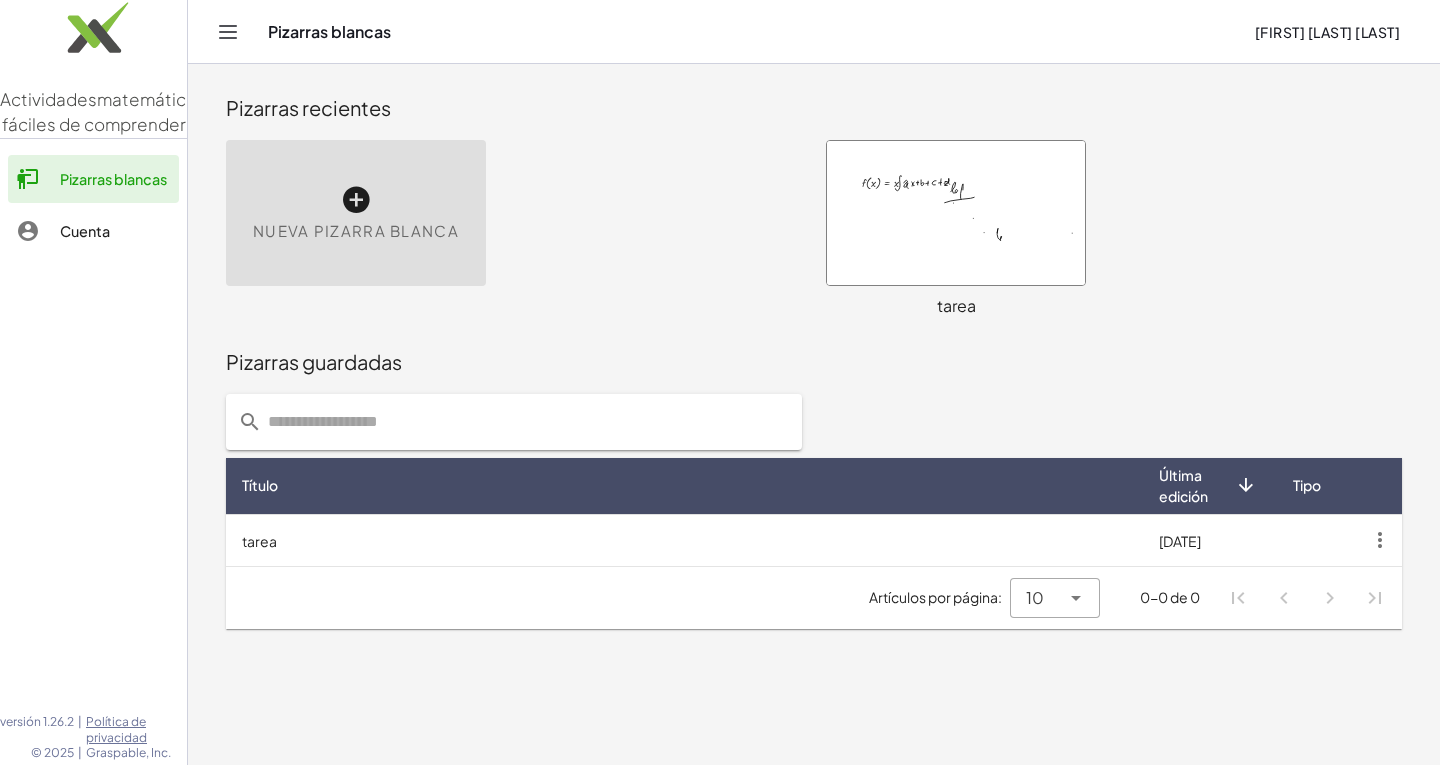 click 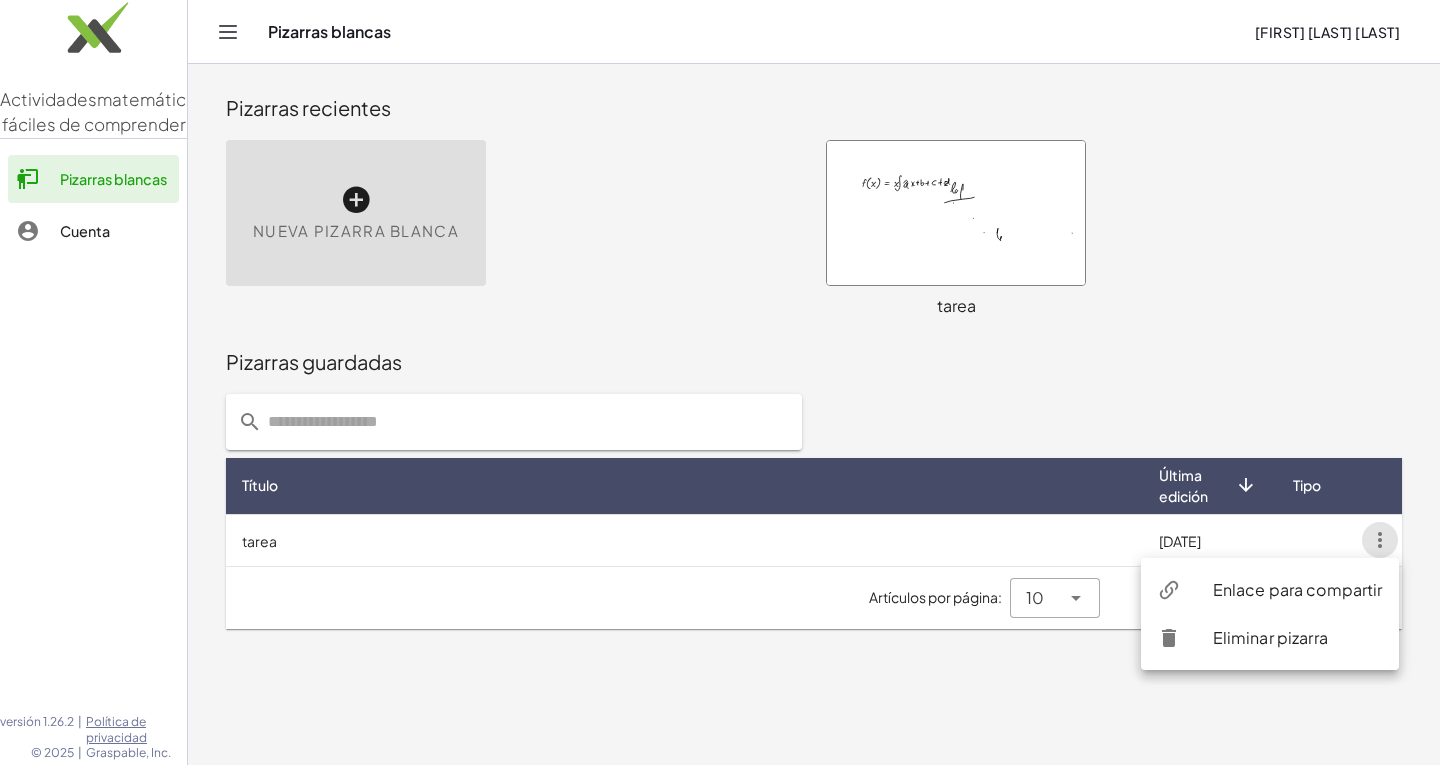 click on "Enlace para compartir" at bounding box center (1298, 589) 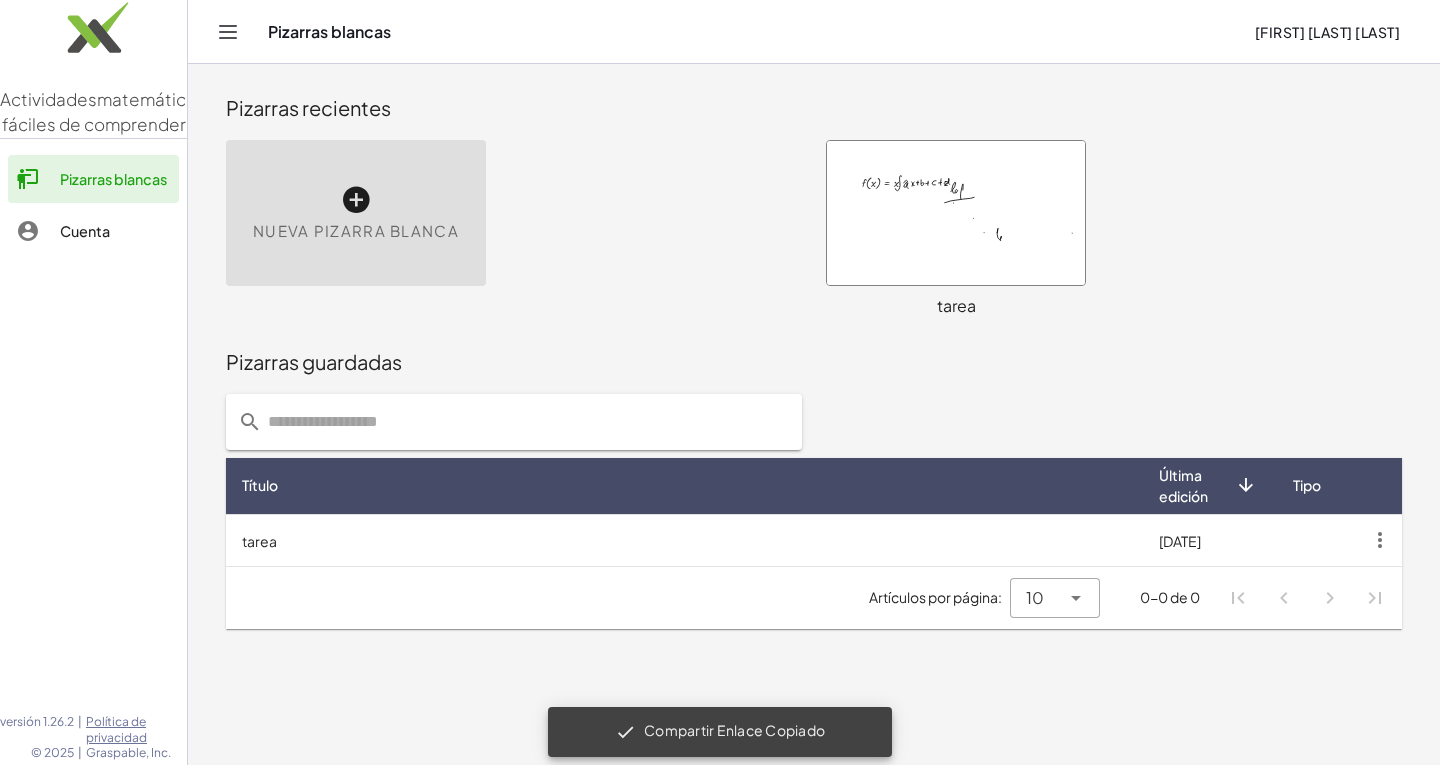 click 